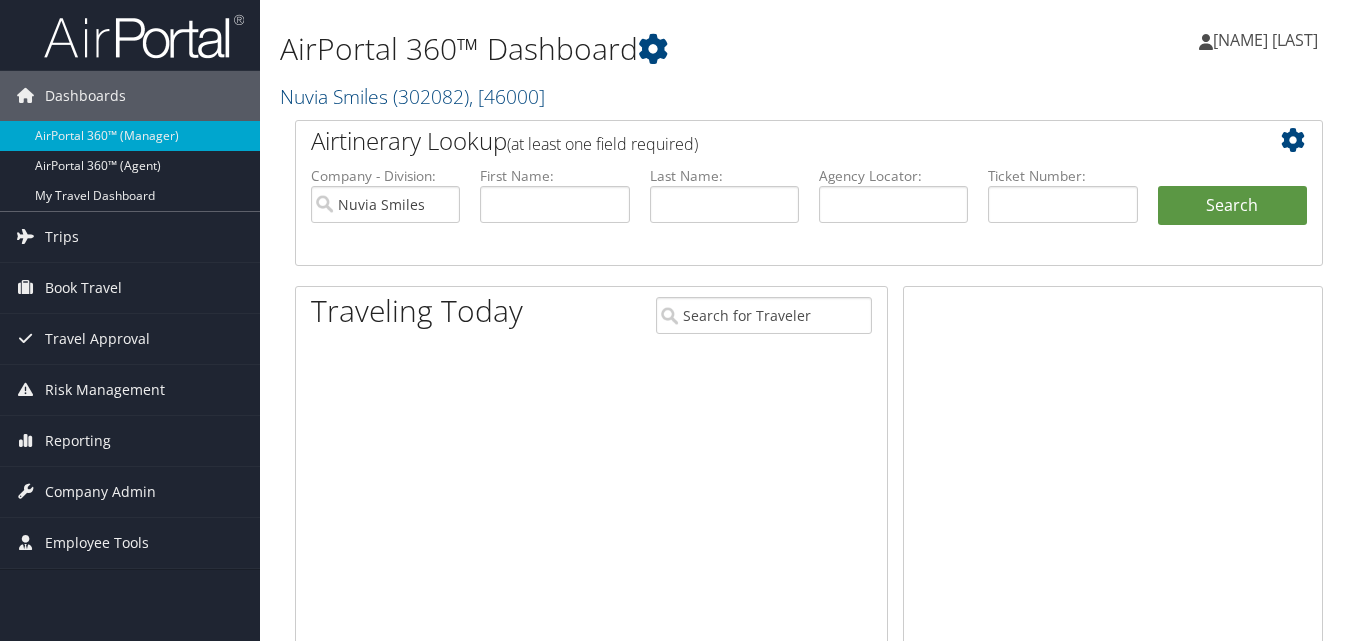 scroll, scrollTop: 0, scrollLeft: 0, axis: both 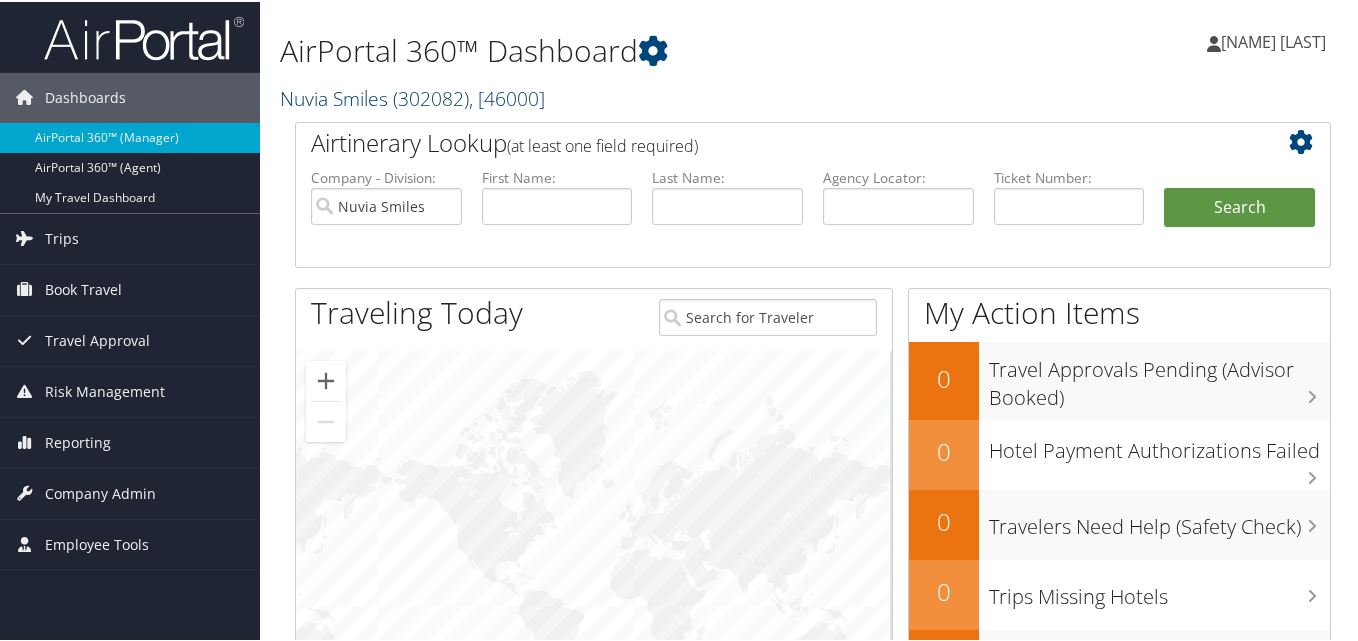 click on "Nuvia Smiles    ( 302082 )  , [ 46000 ]" at bounding box center [412, 96] 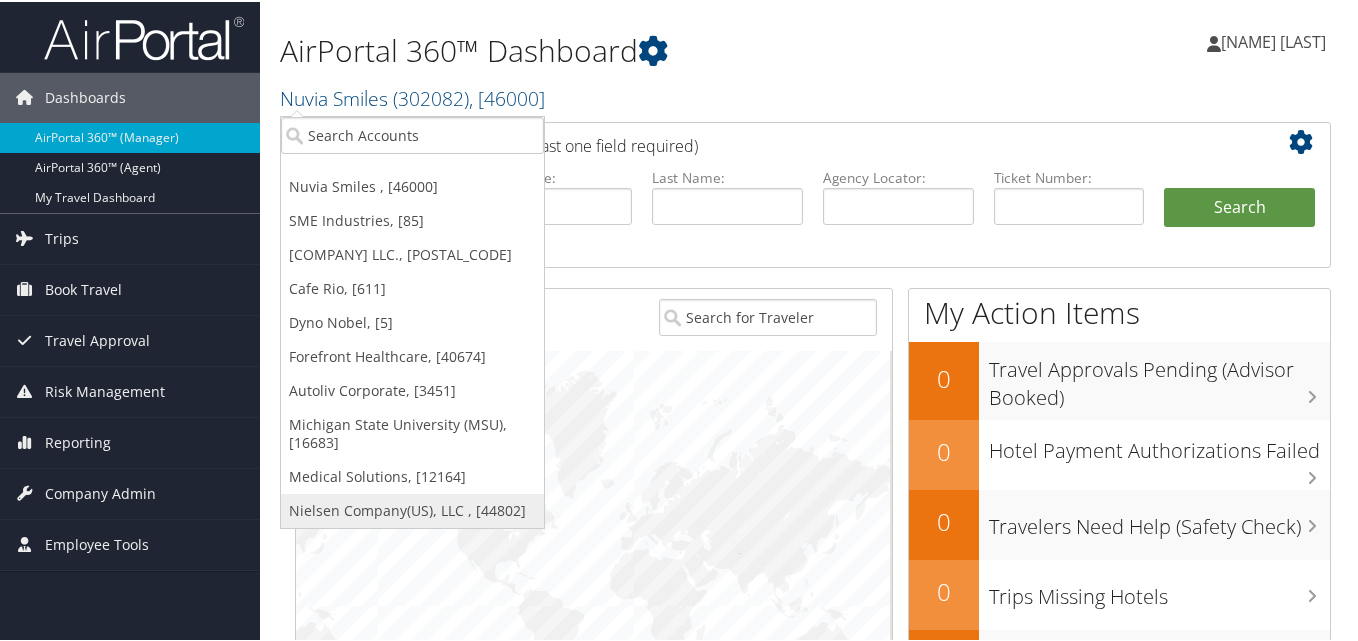 click on "Nielsen Company(US), LLC , [44802]" at bounding box center [412, 509] 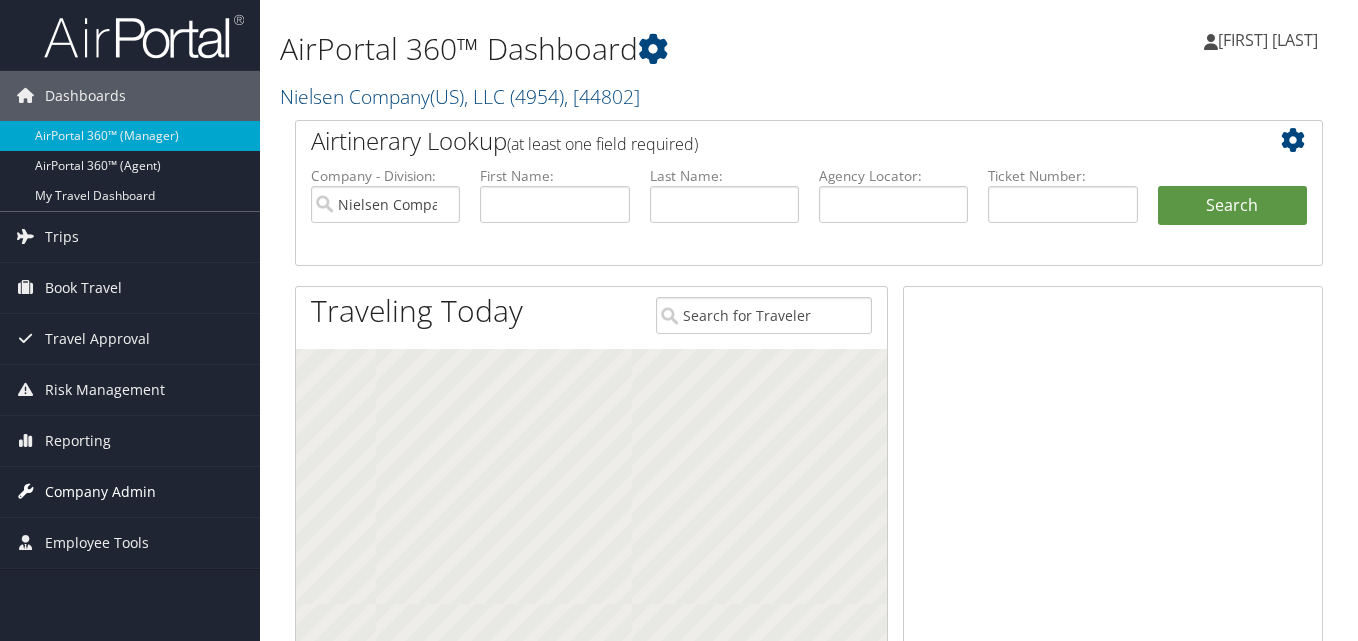 scroll, scrollTop: 0, scrollLeft: 0, axis: both 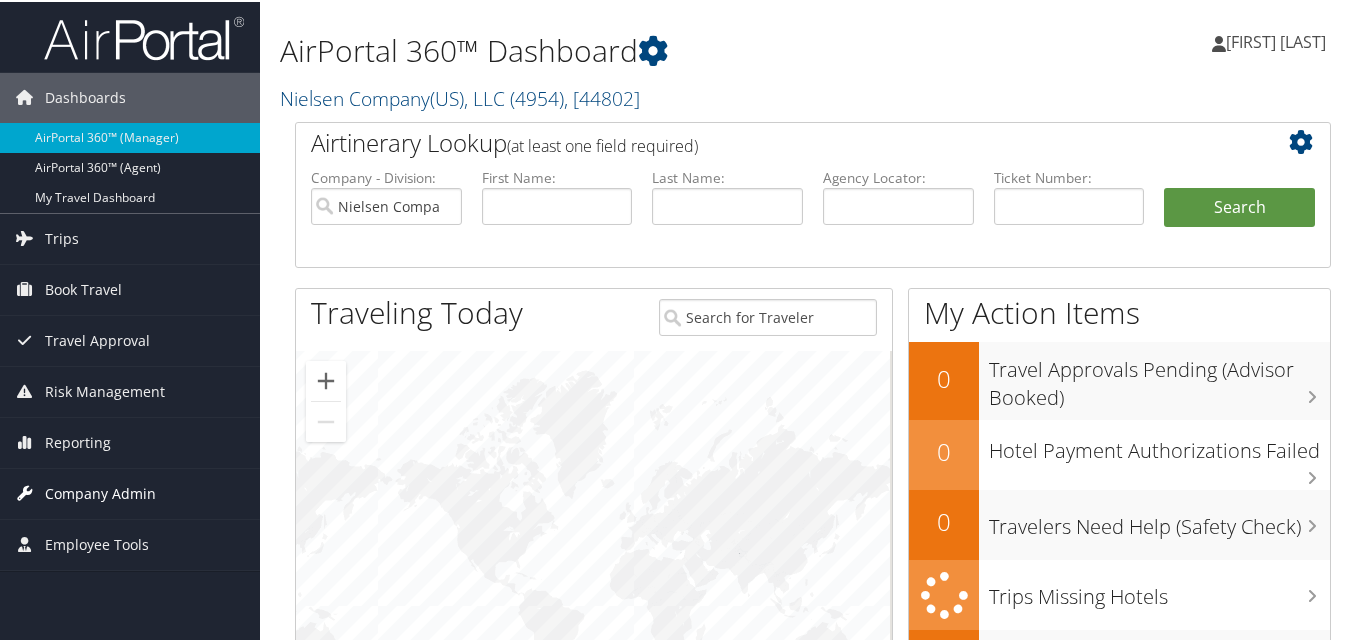 click on "Company Admin" at bounding box center [100, 492] 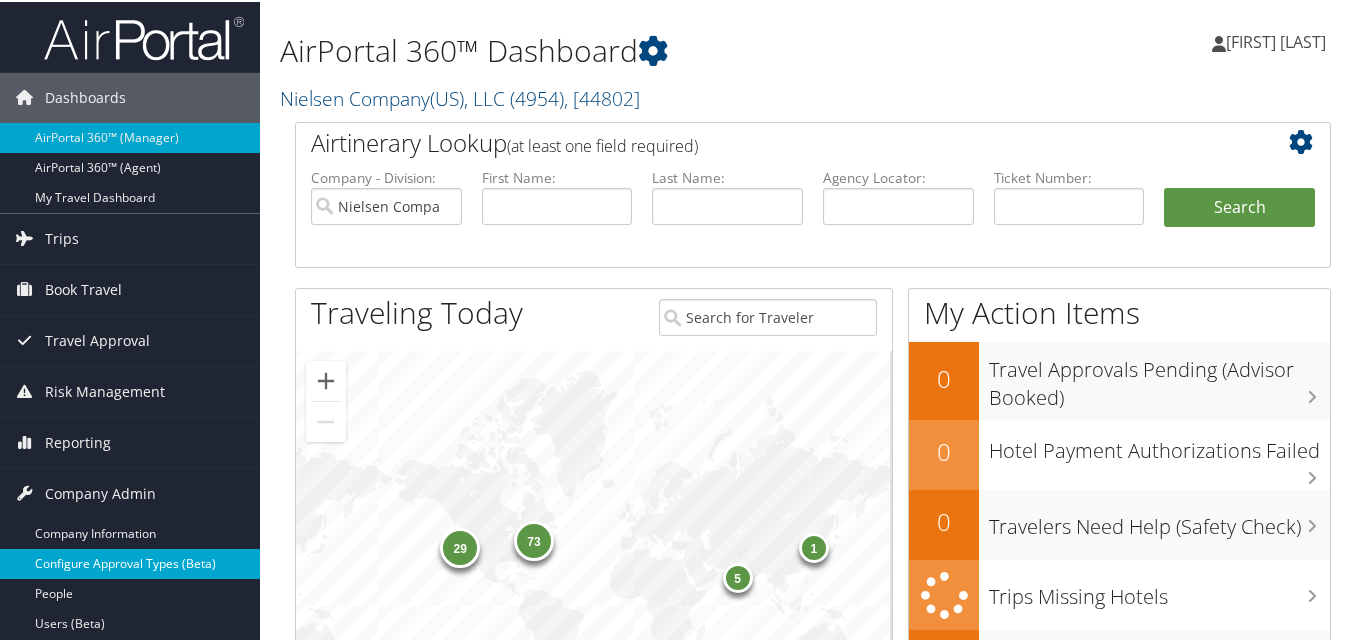 scroll, scrollTop: 100, scrollLeft: 0, axis: vertical 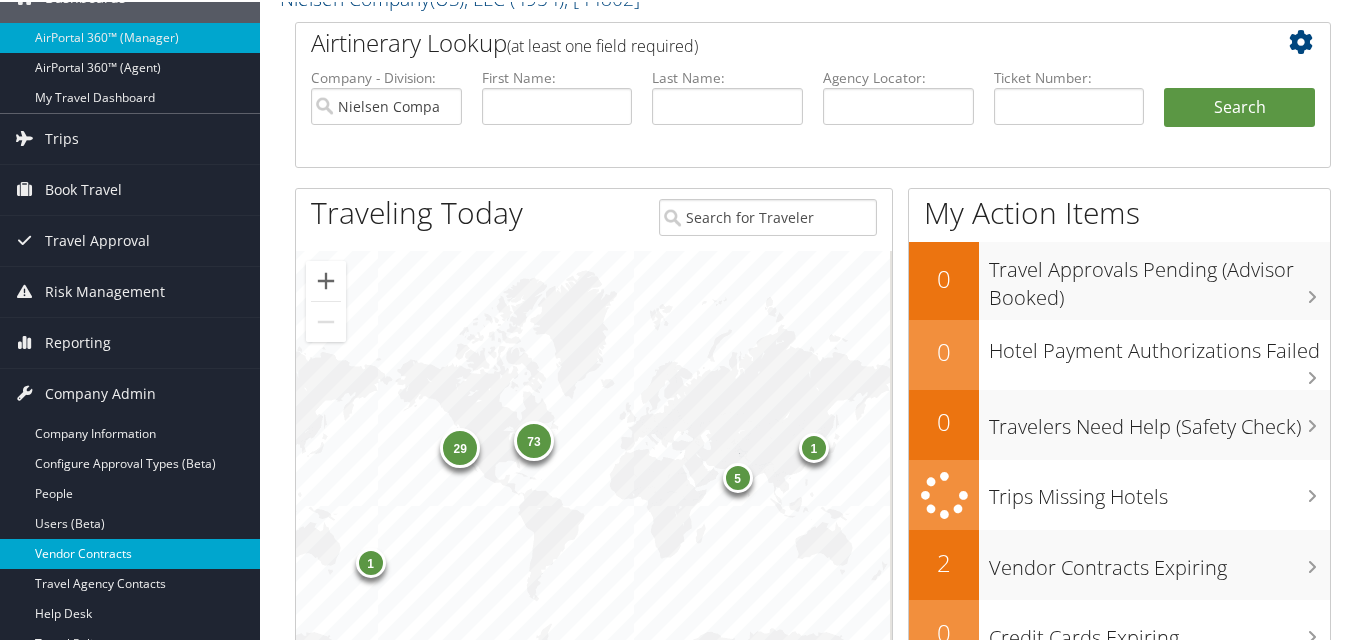 click on "Vendor Contracts" at bounding box center [130, 552] 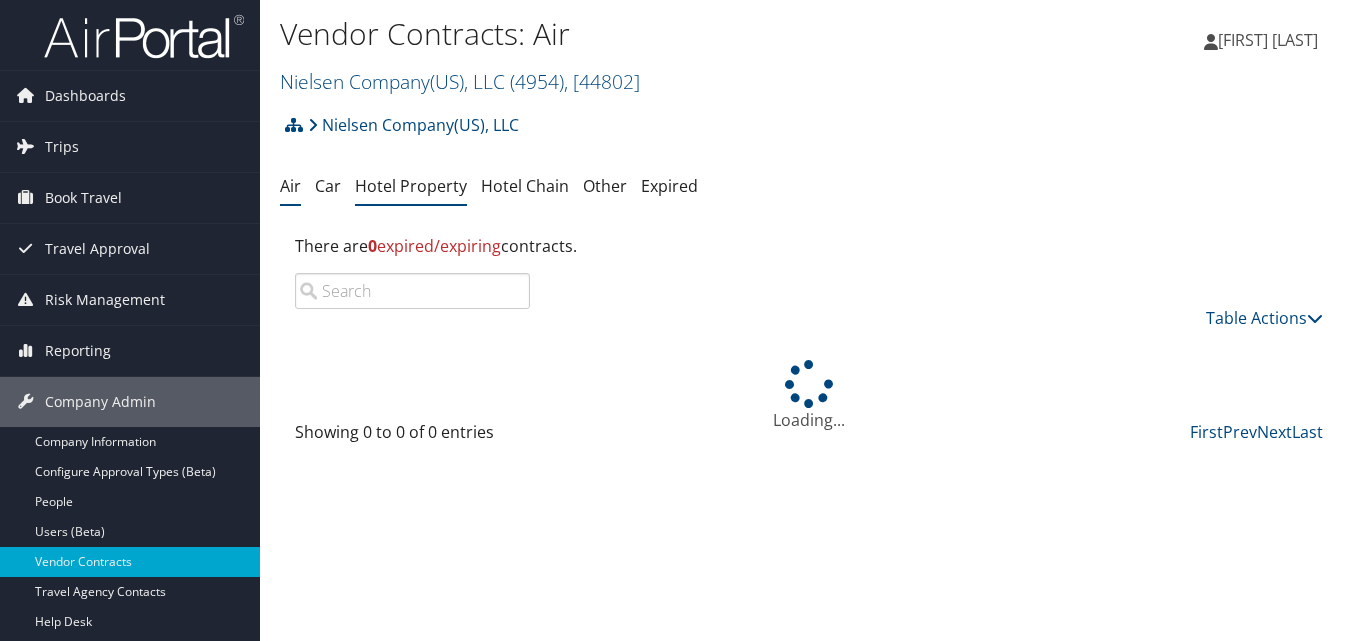 scroll, scrollTop: 0, scrollLeft: 0, axis: both 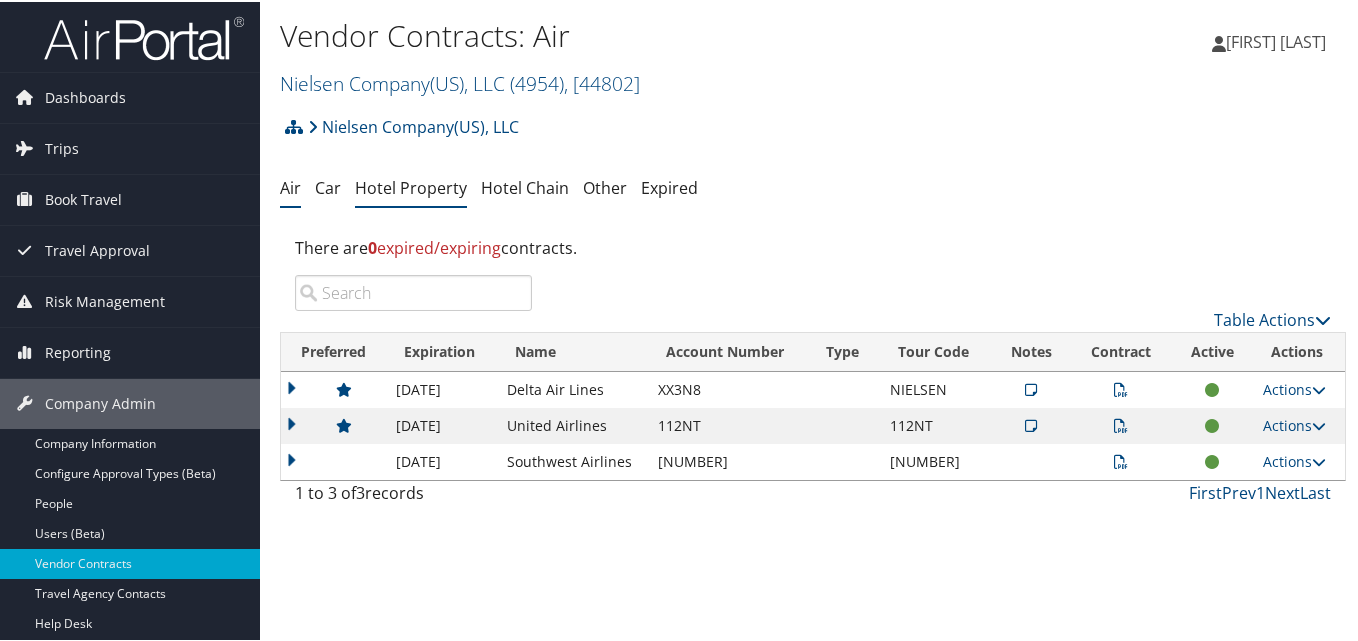 click on "Hotel Property" at bounding box center [411, 186] 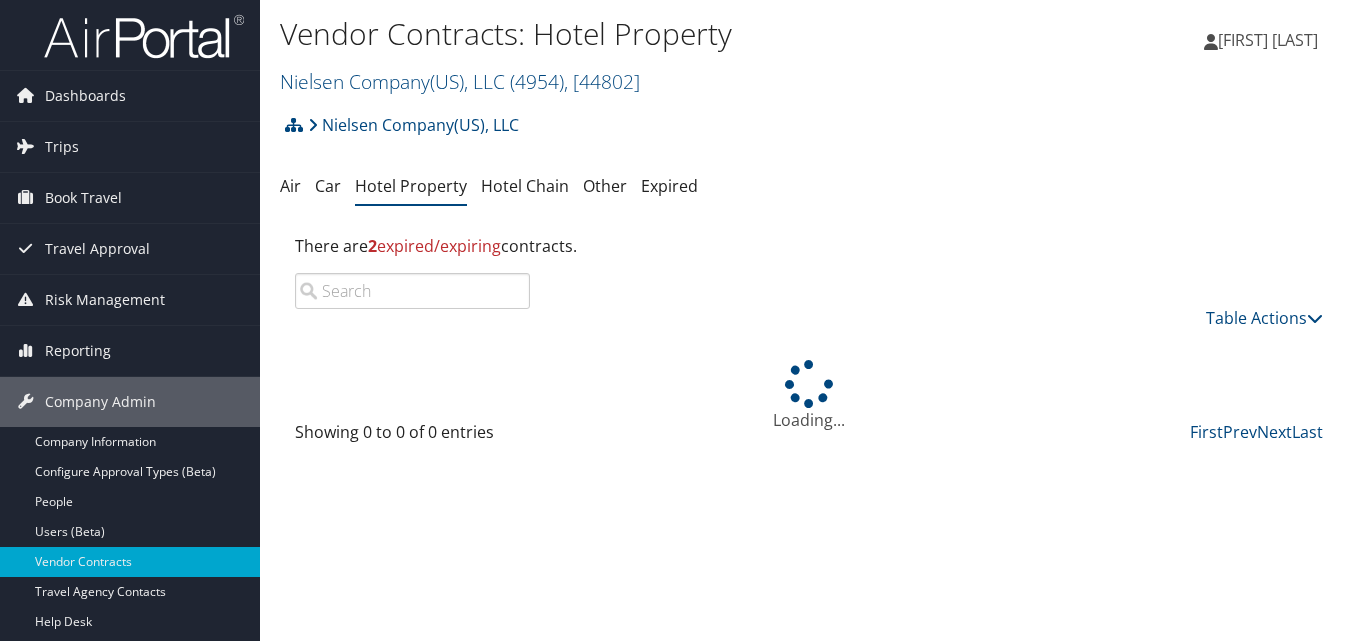 scroll, scrollTop: 0, scrollLeft: 0, axis: both 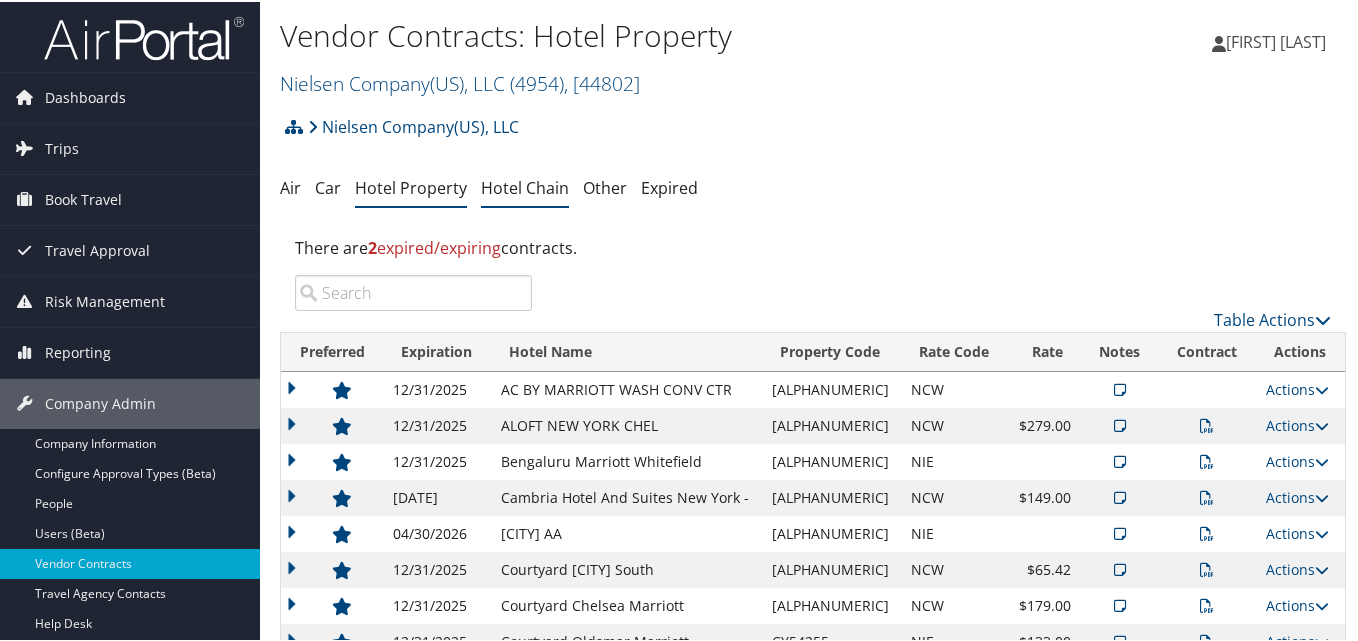 click on "Hotel Chain" at bounding box center [525, 186] 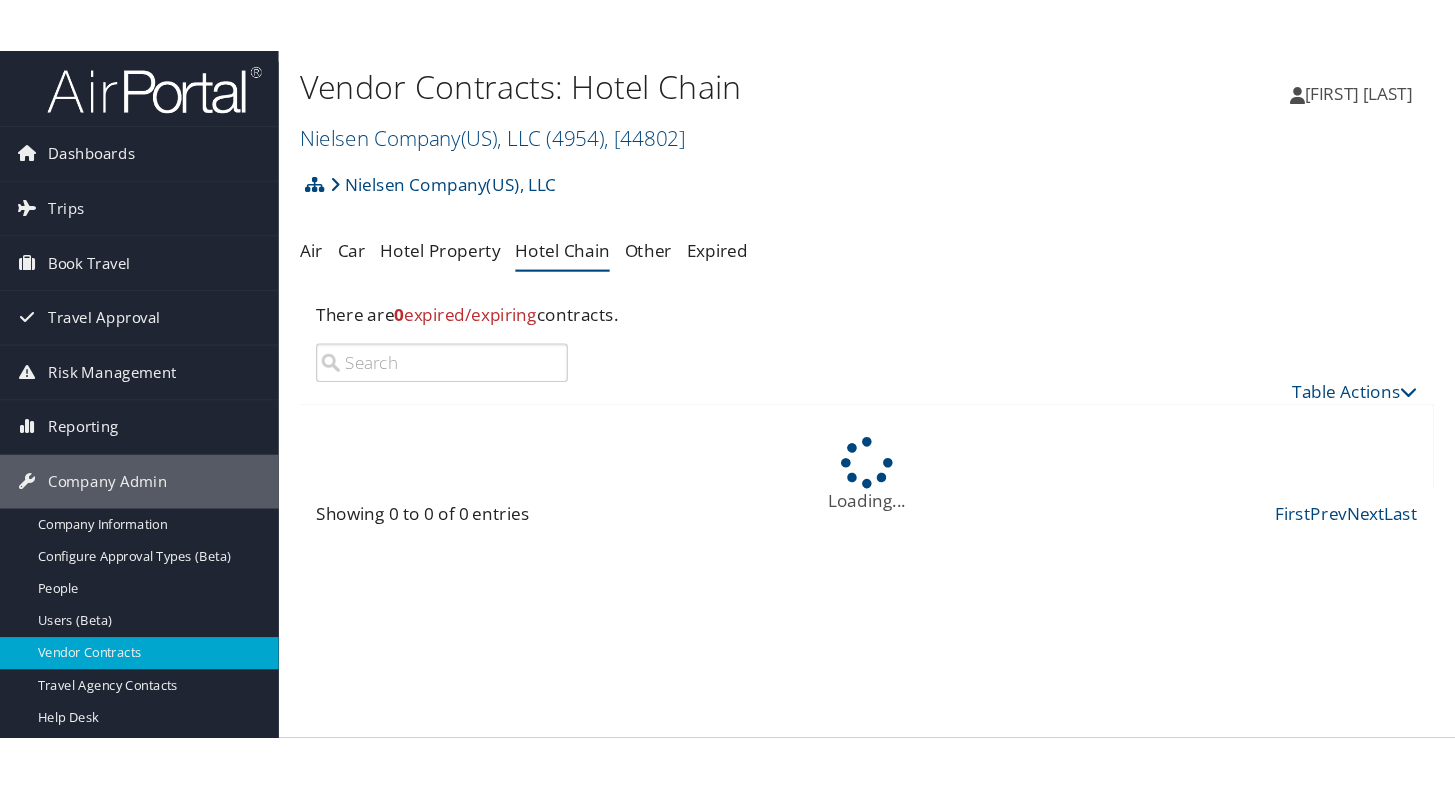 scroll, scrollTop: 0, scrollLeft: 0, axis: both 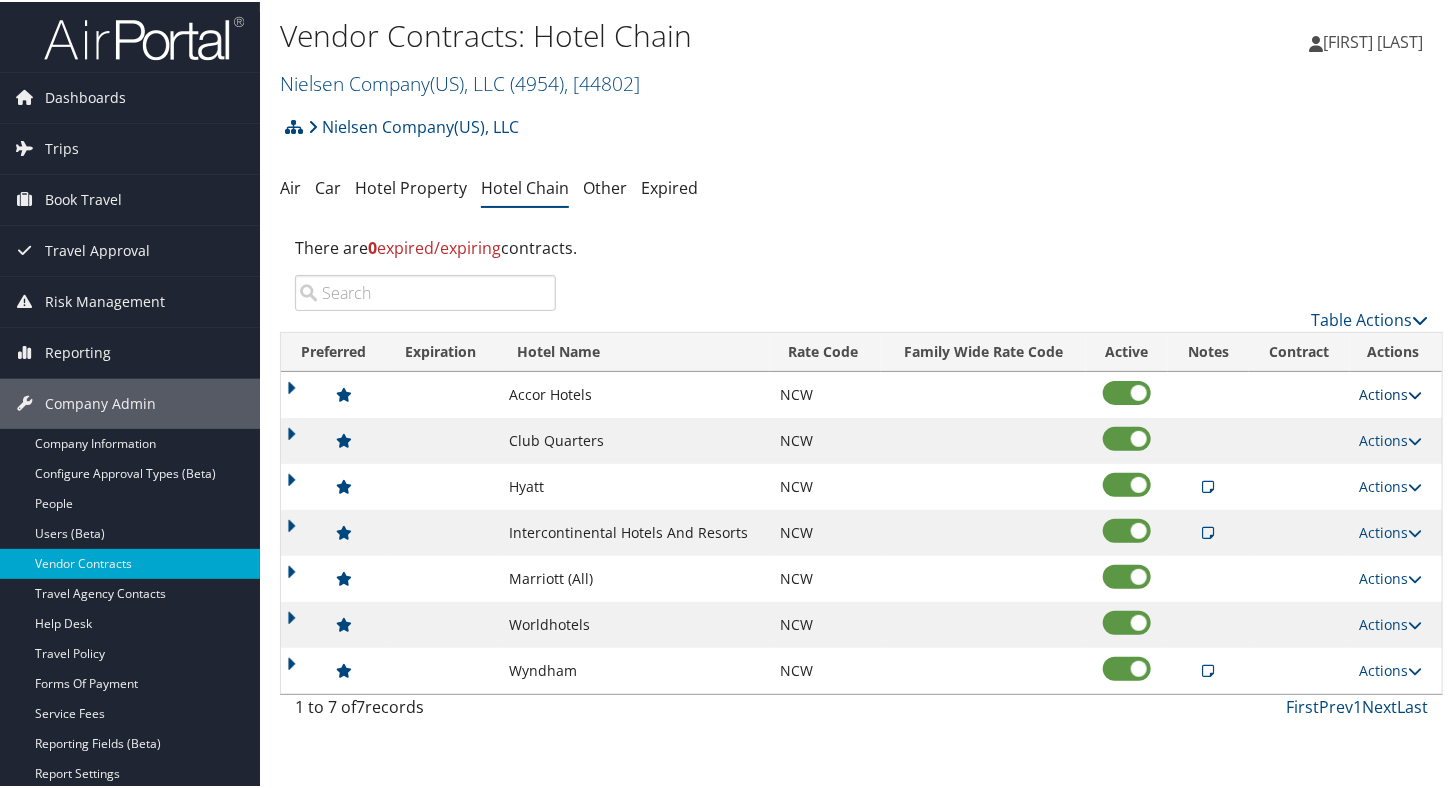 click on "Actions" at bounding box center (1391, 392) 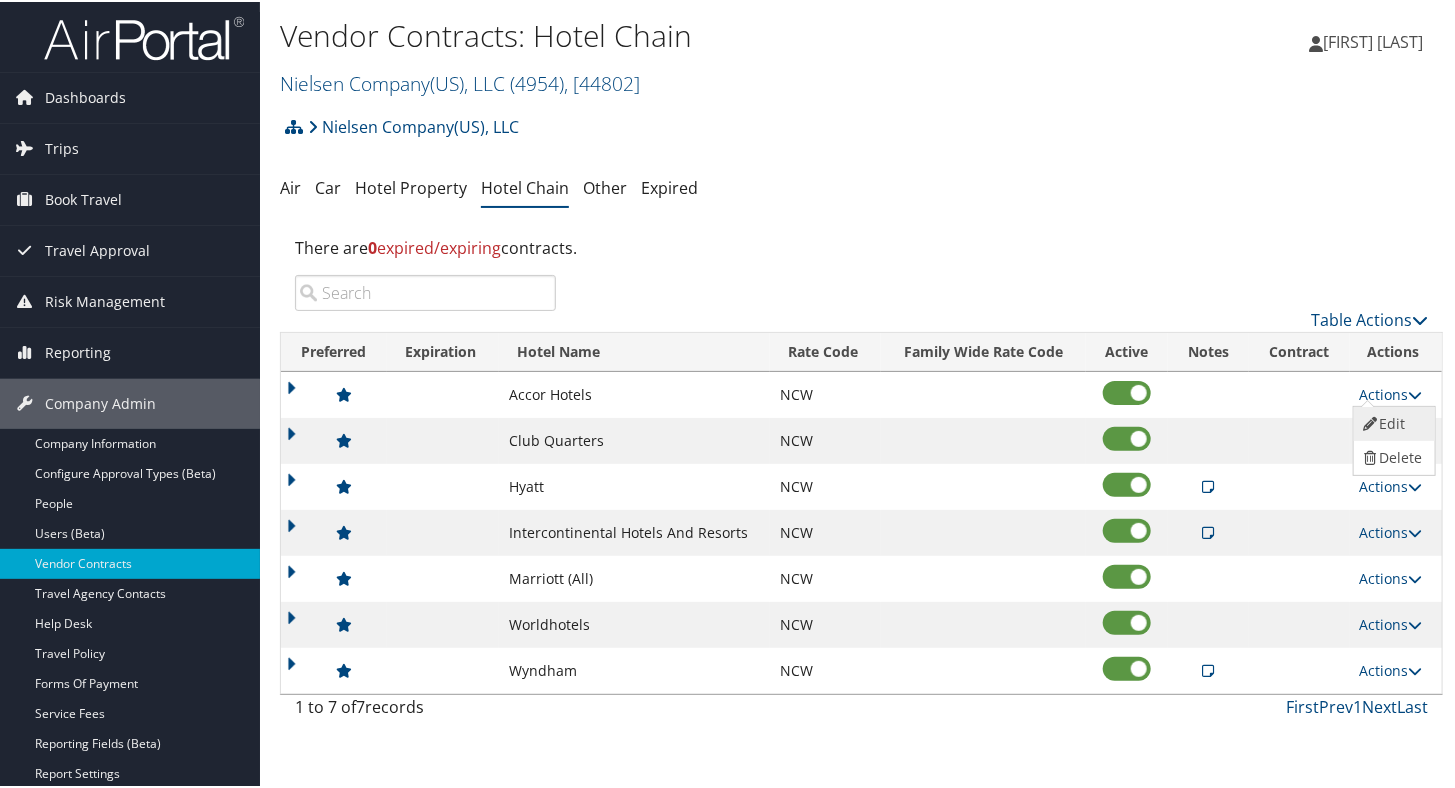 click on "Edit" at bounding box center [1392, 422] 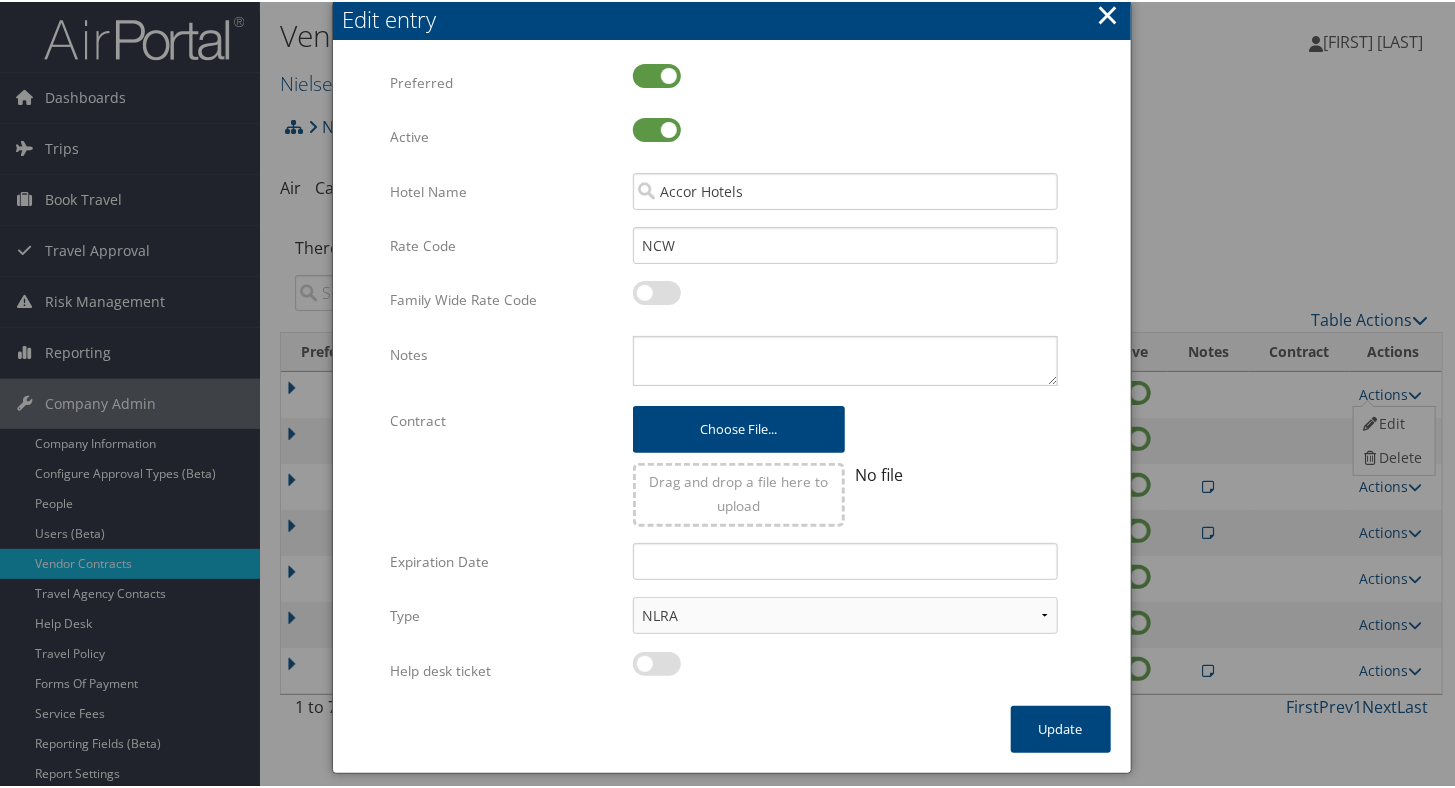click at bounding box center [657, 291] 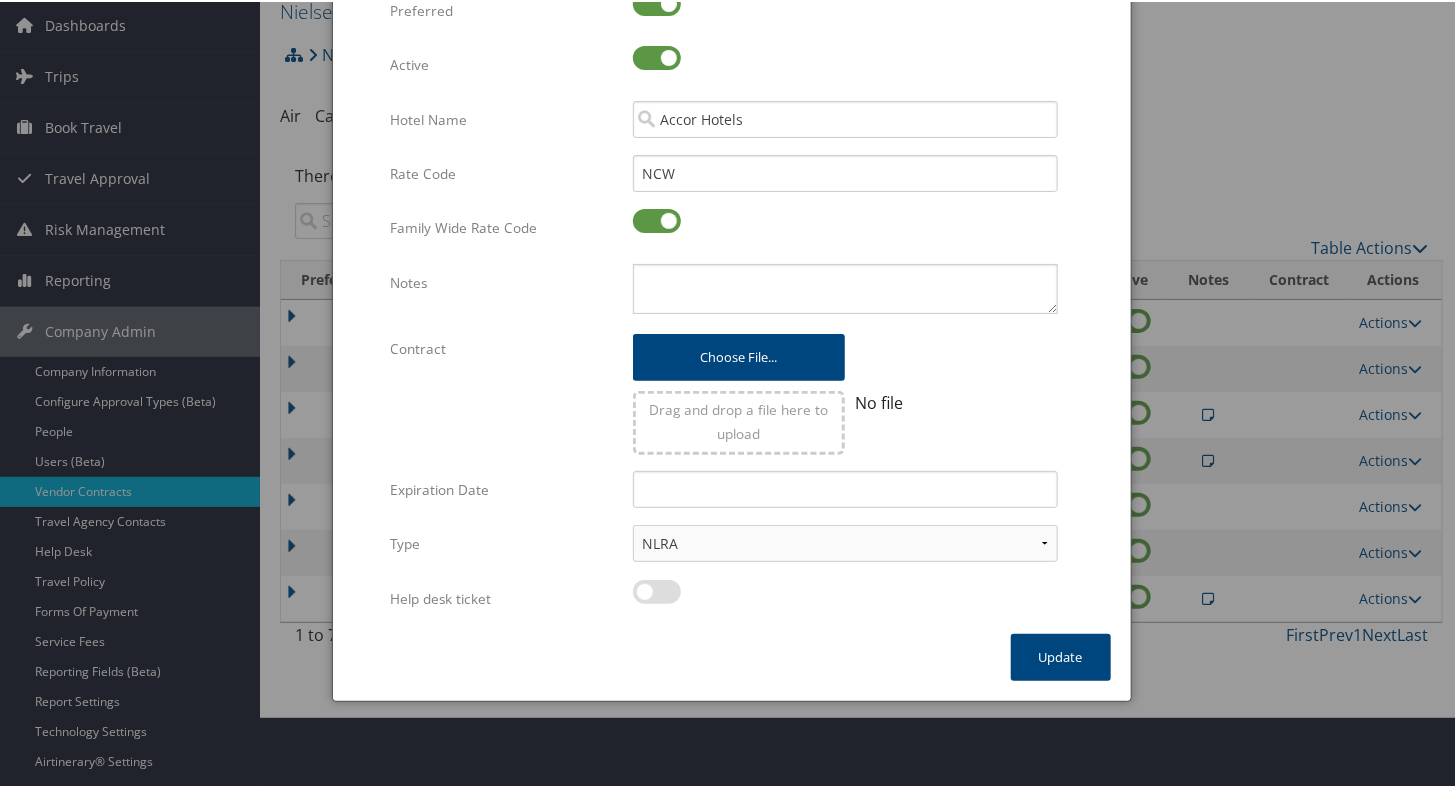 scroll, scrollTop: 100, scrollLeft: 0, axis: vertical 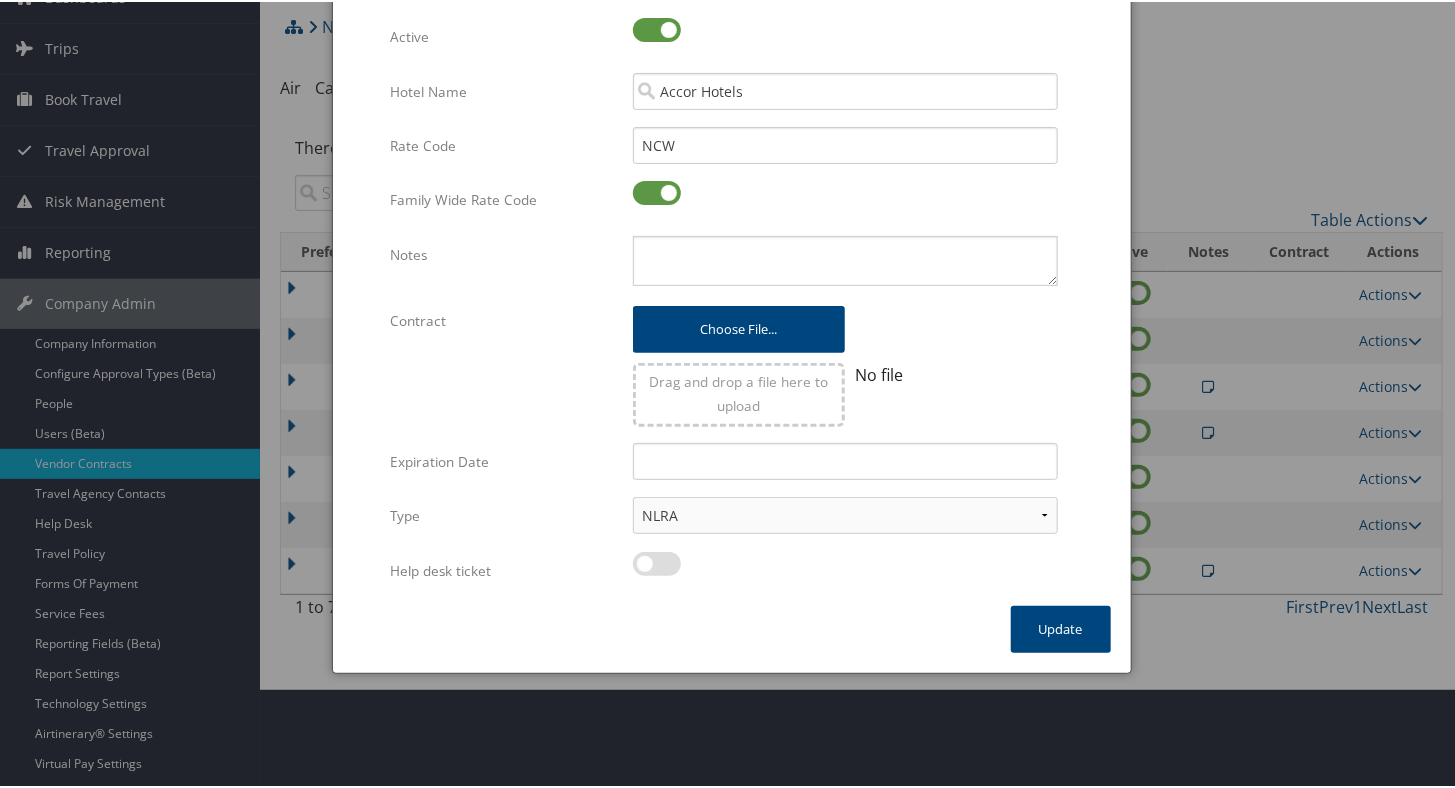 click at bounding box center [657, 562] 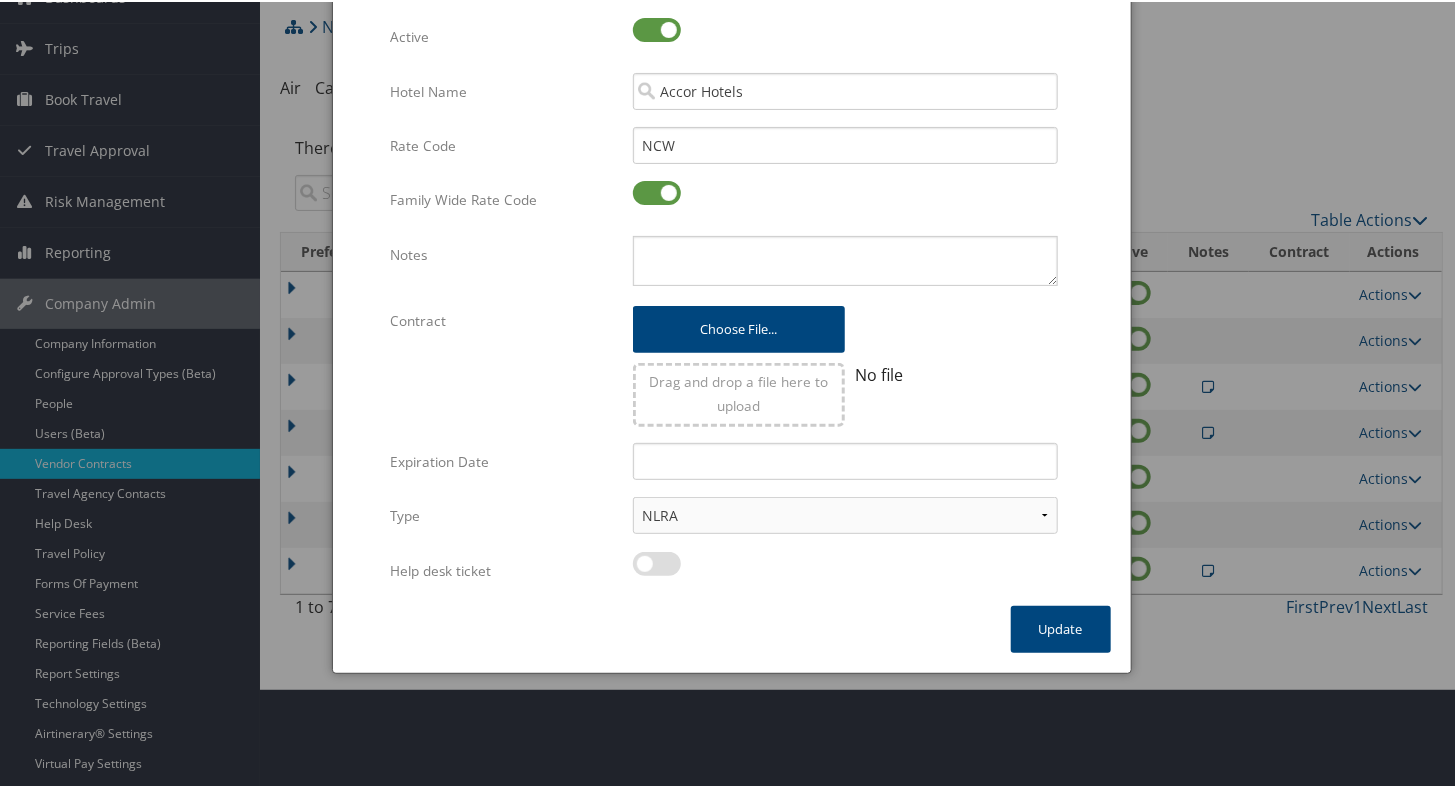 click at bounding box center [649, 565] 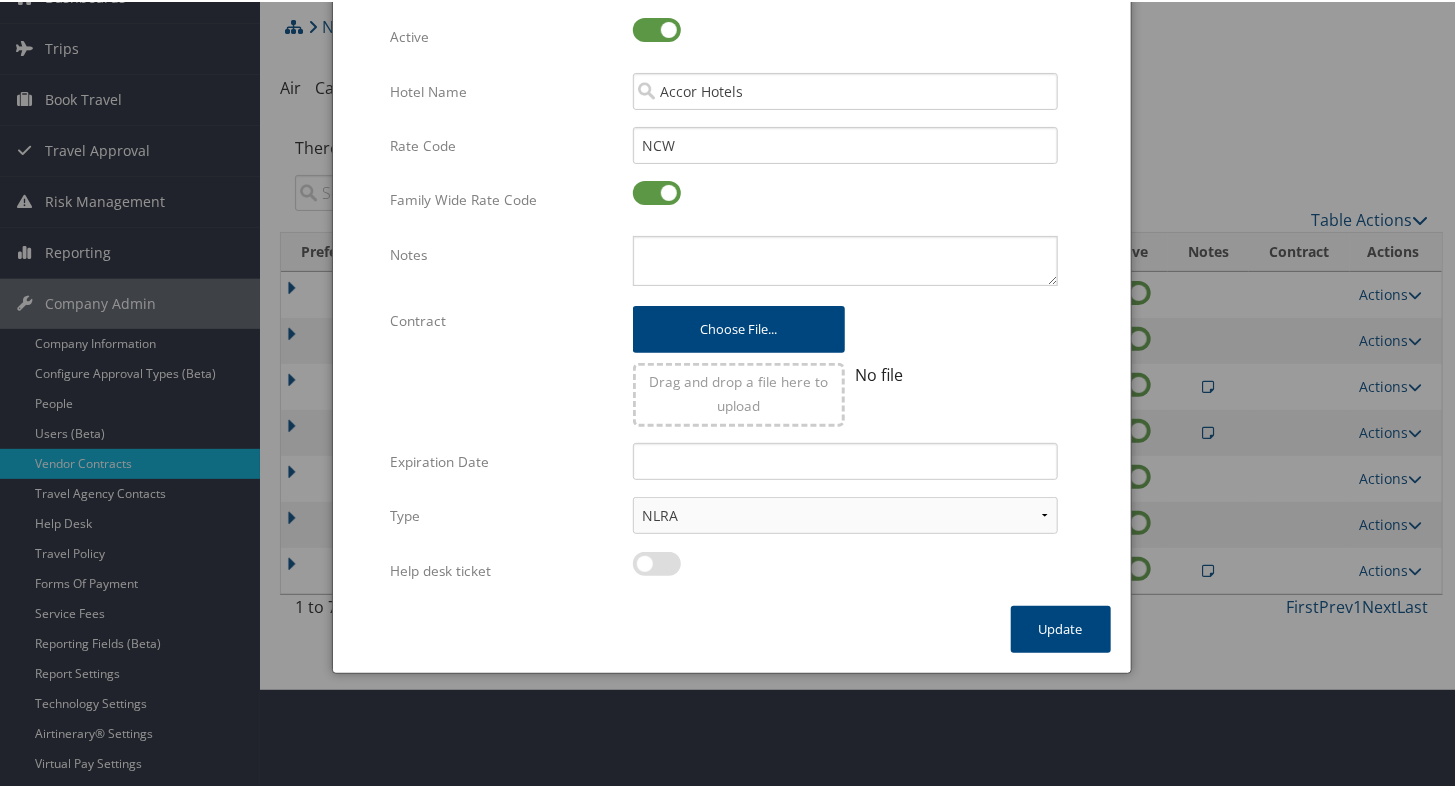 checkbox on "true" 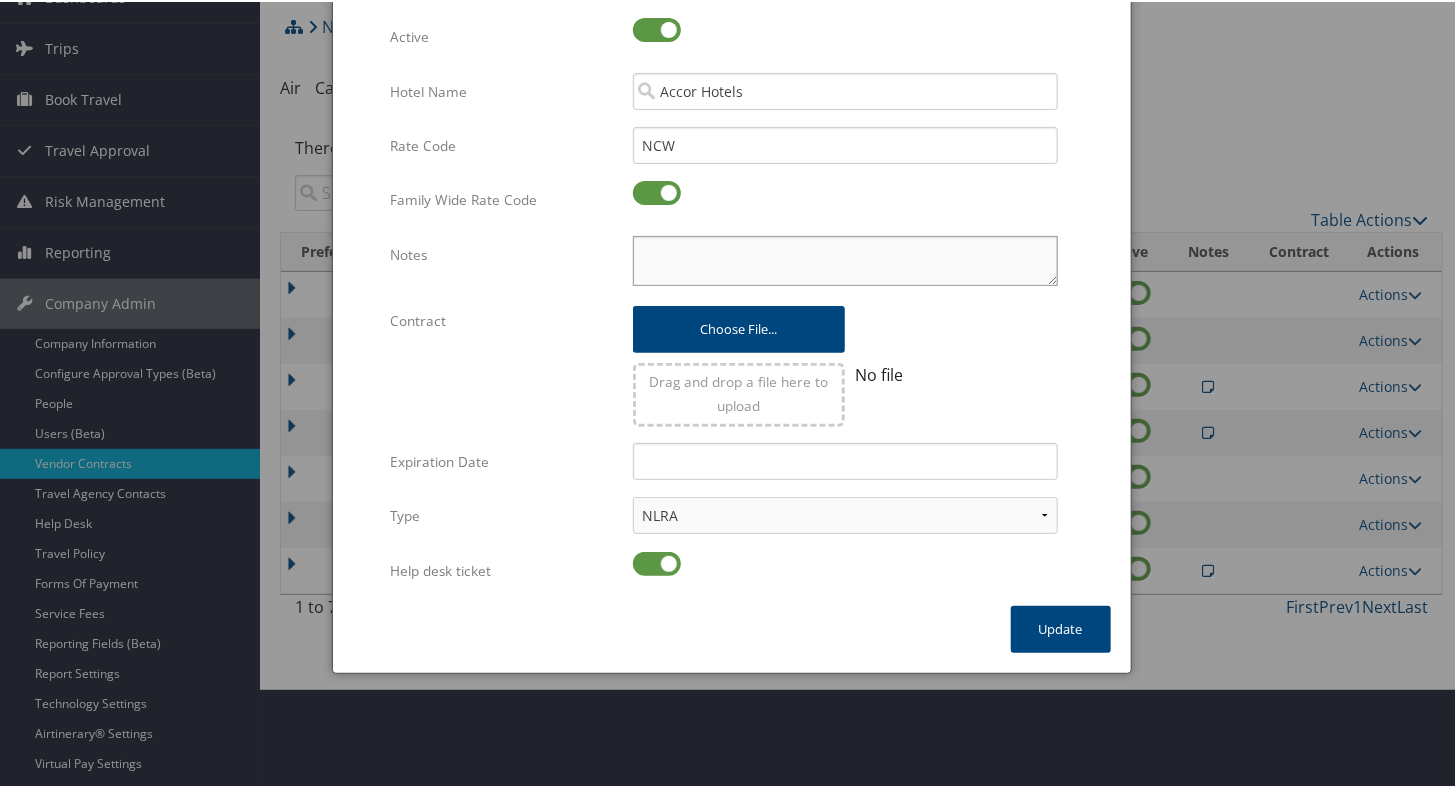 click on "Notes" at bounding box center (845, 259) 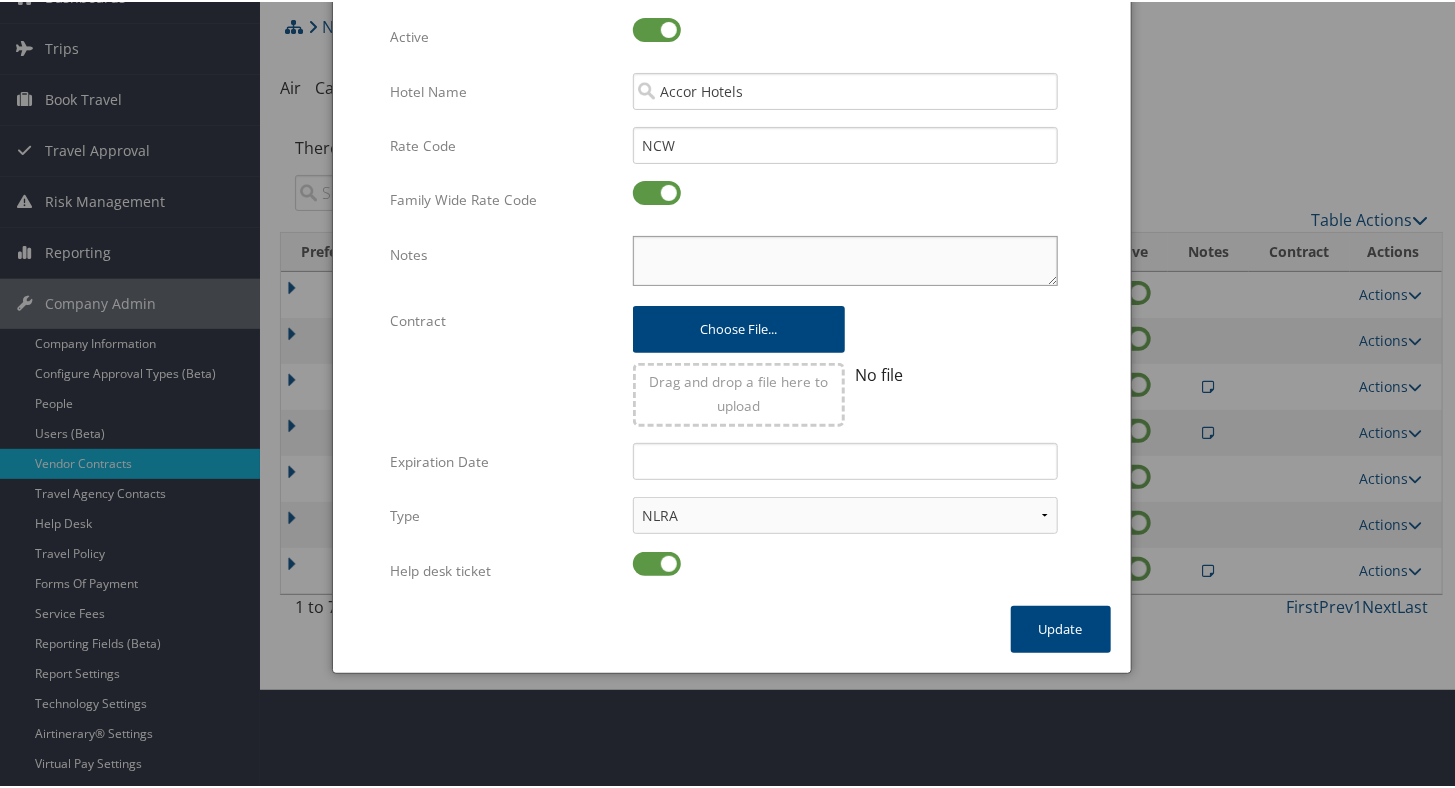 click on "Notes" at bounding box center [845, 259] 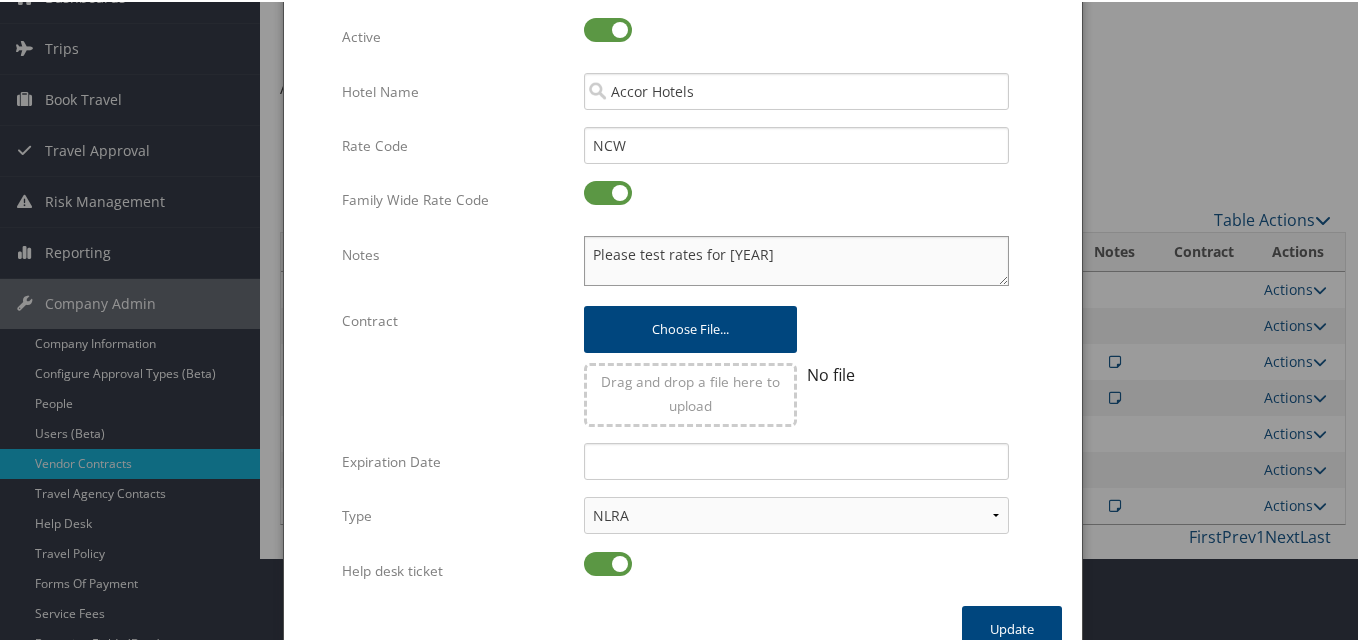 click on "Please test rates for [YEAR]" at bounding box center (796, 259) 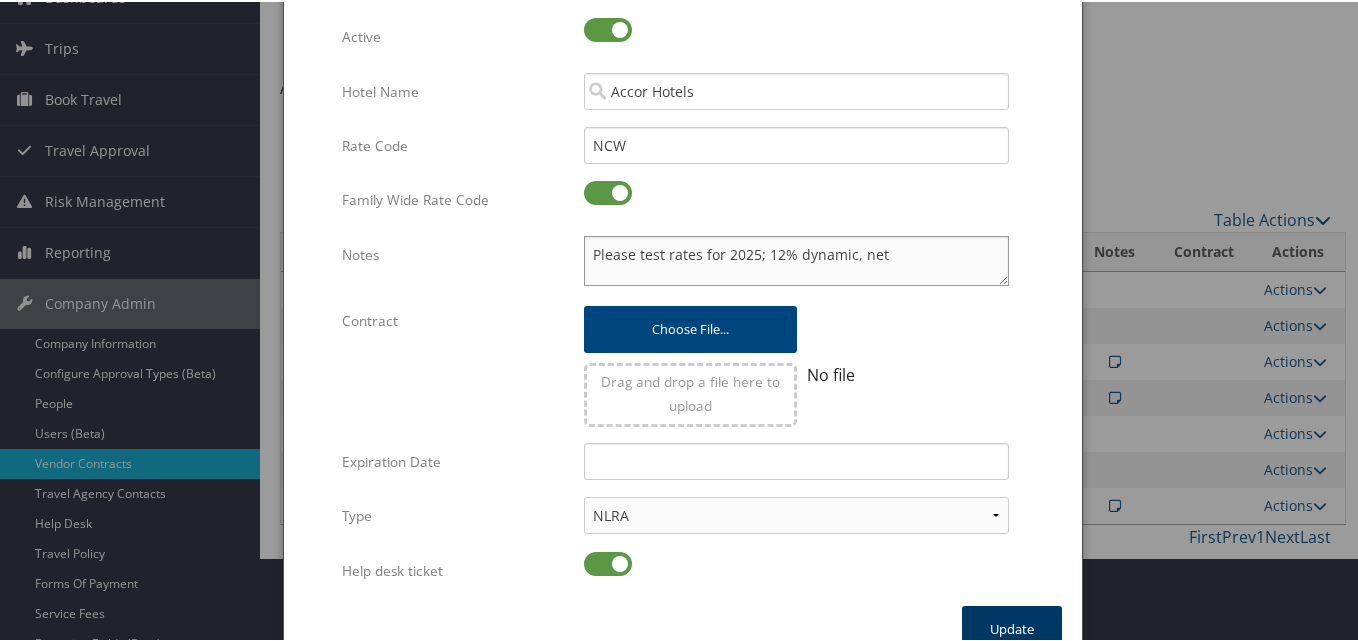 type on "Please test rates for 2025; 12% dynamic, net" 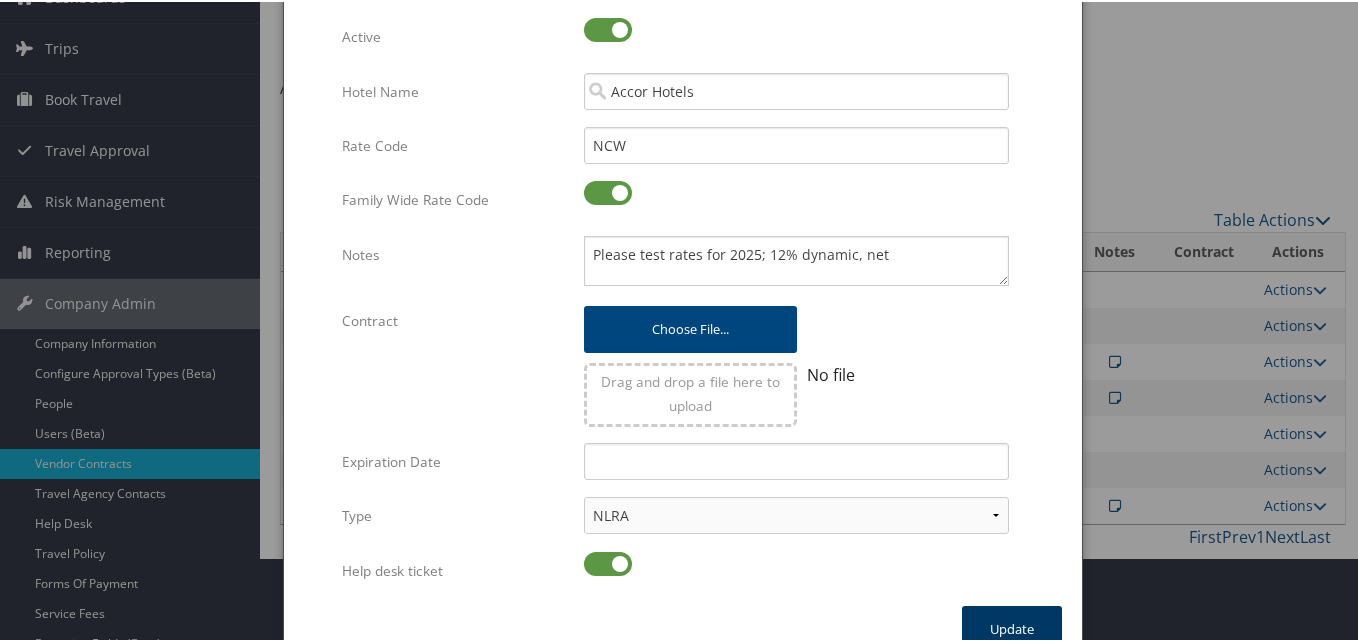 click on "Update" at bounding box center (1012, 627) 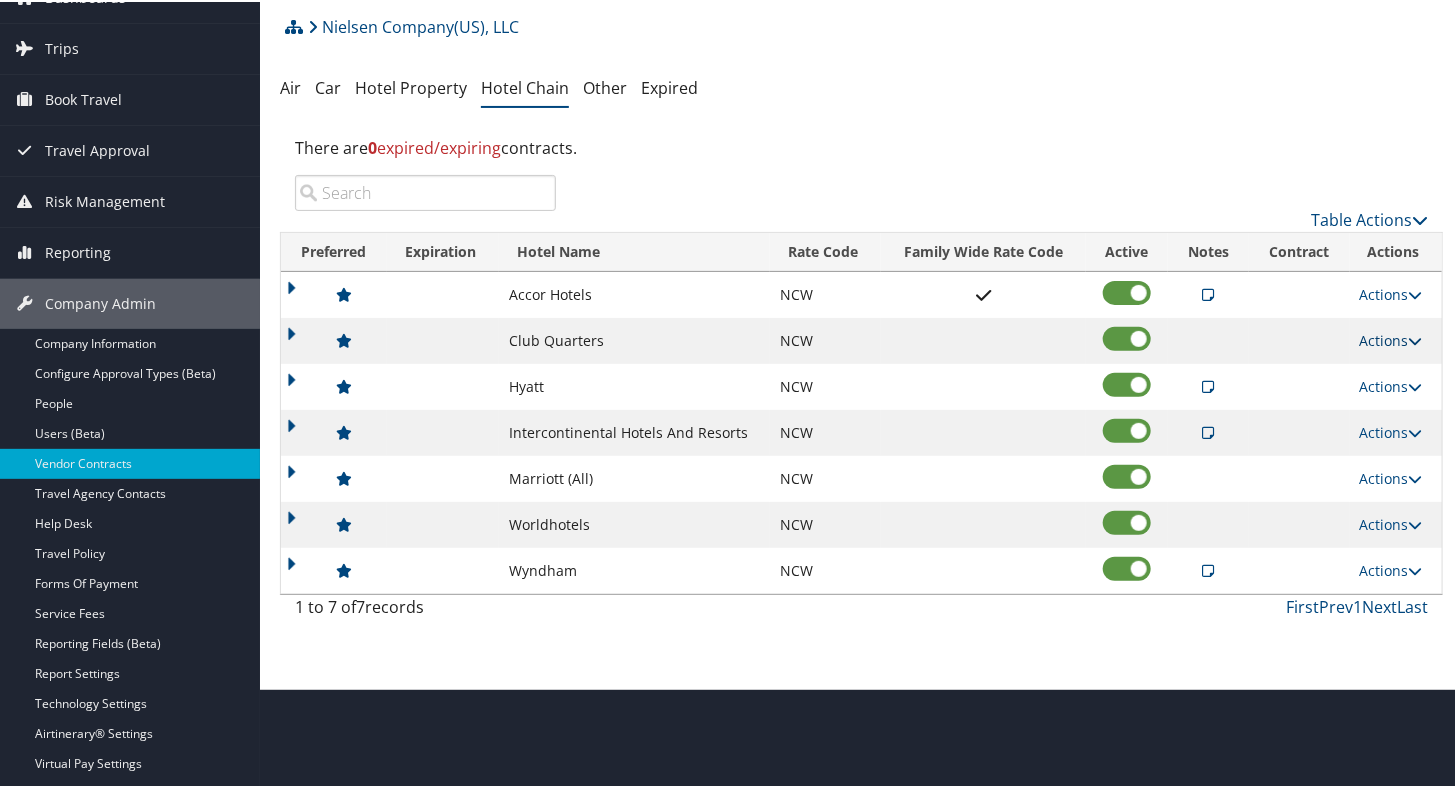 click on "Actions" at bounding box center (1391, 338) 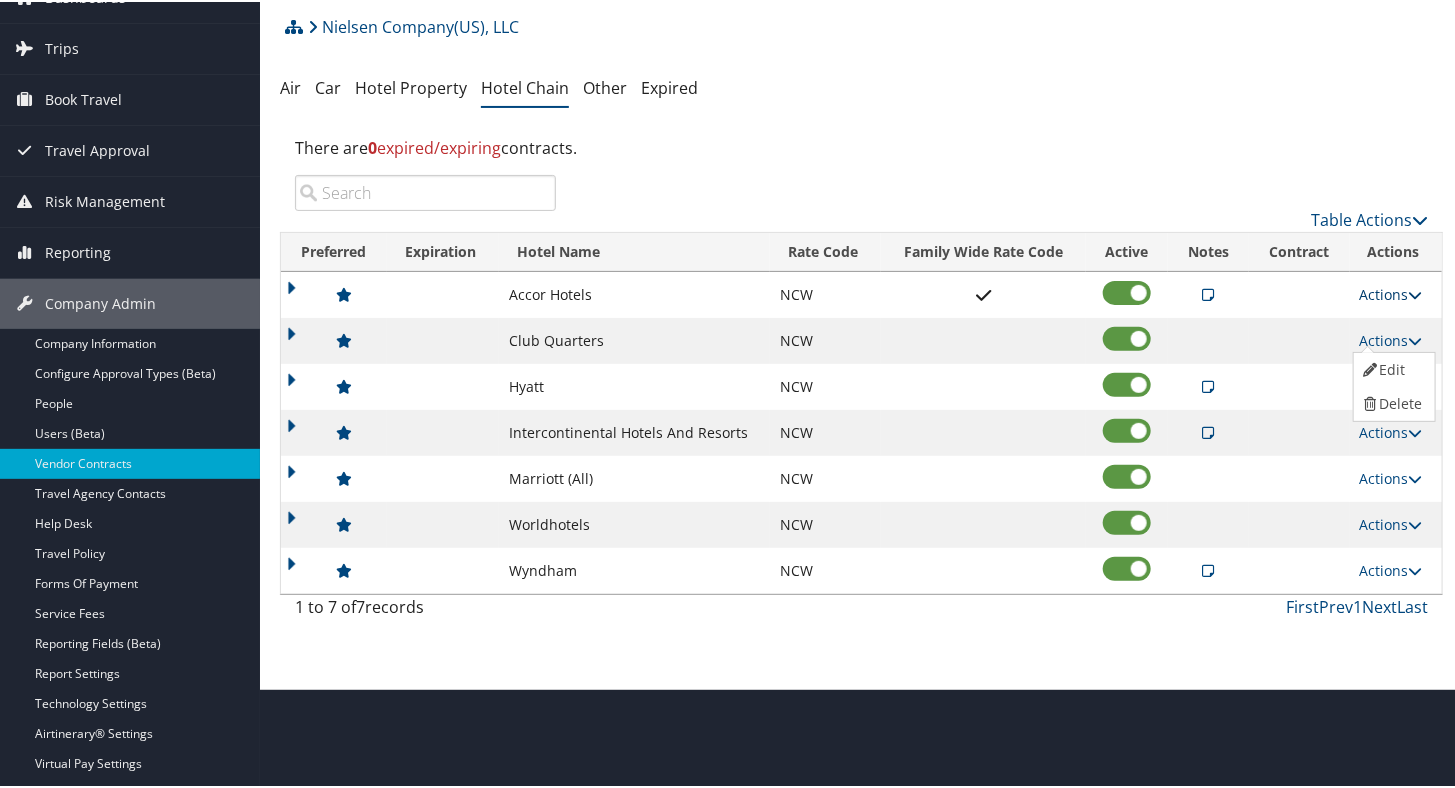 click on "Actions" at bounding box center [1391, 292] 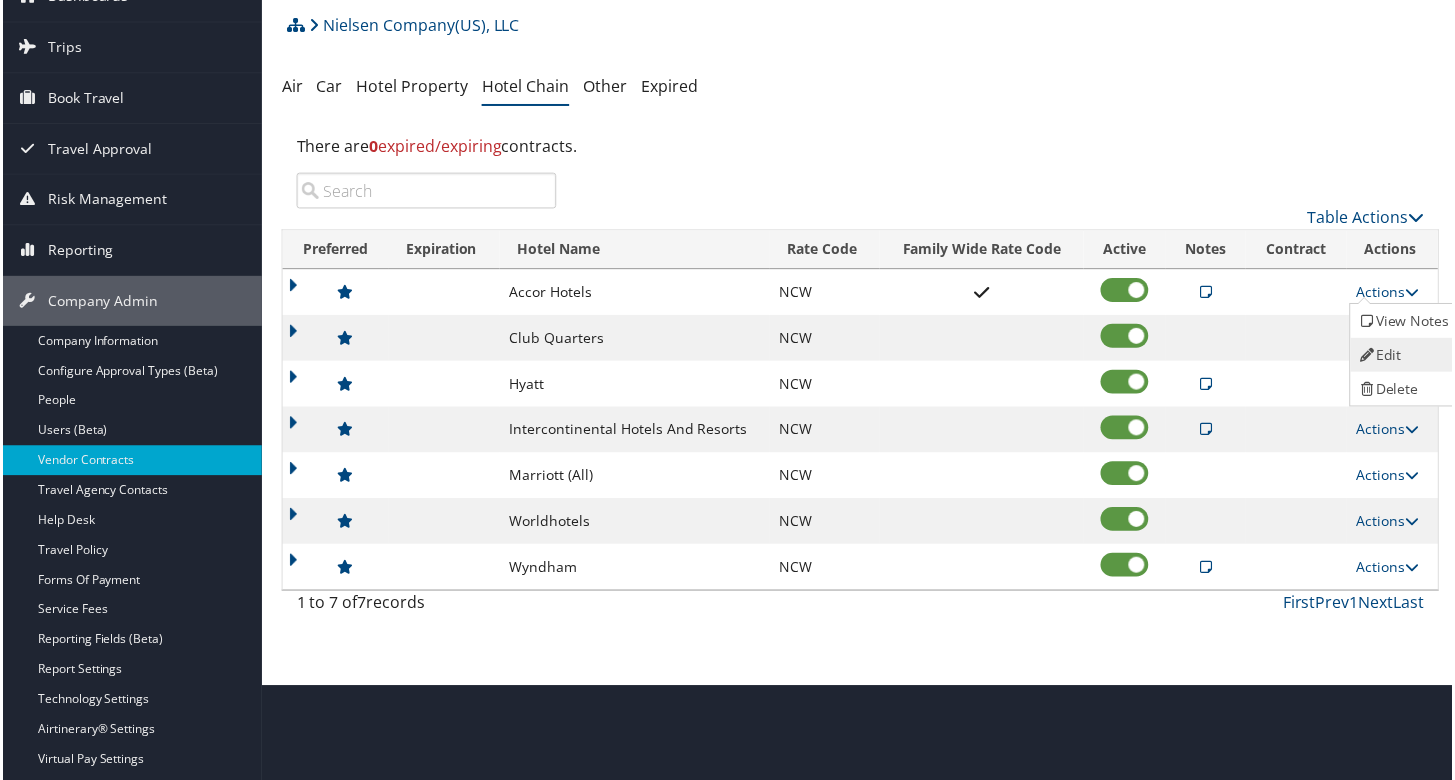 click on "Edit" at bounding box center [1408, 356] 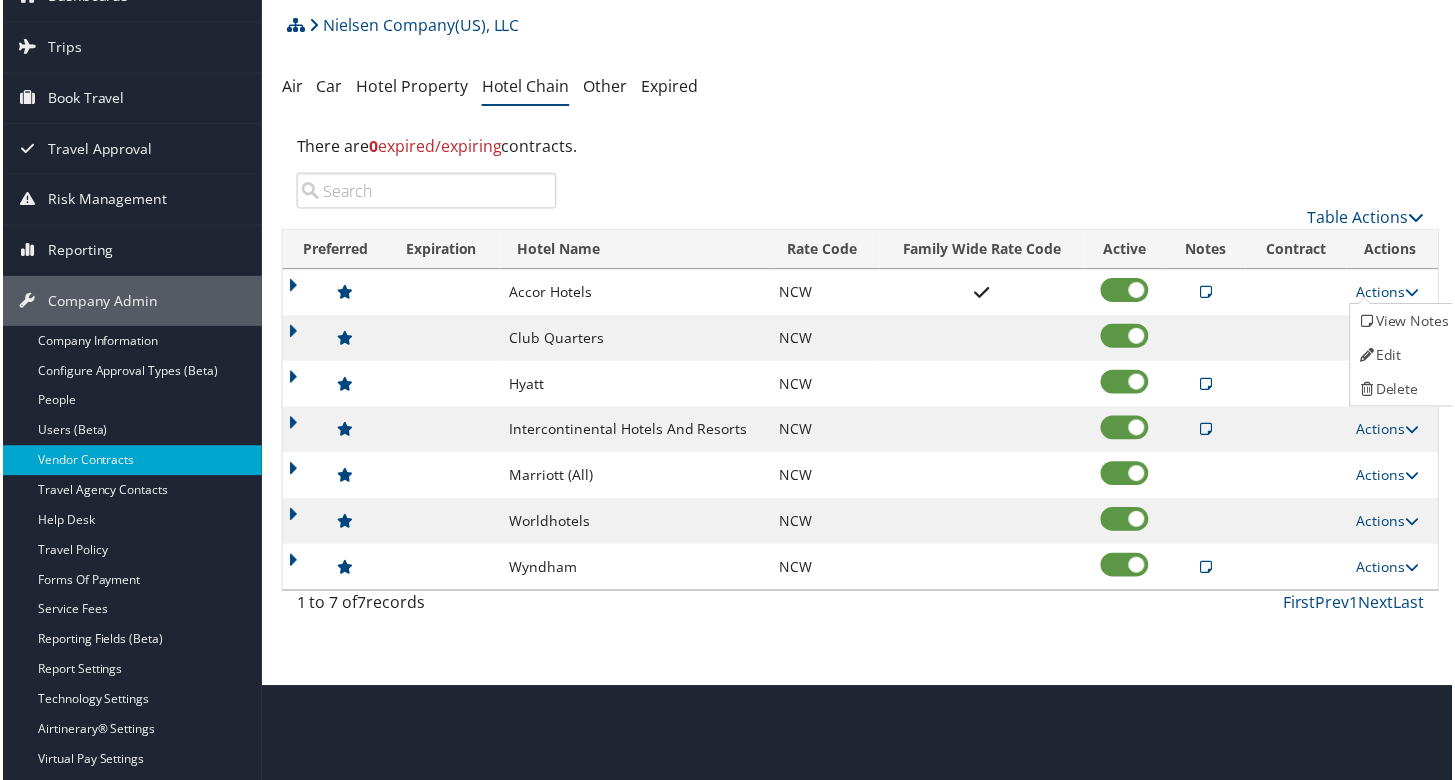 select on "NLRA" 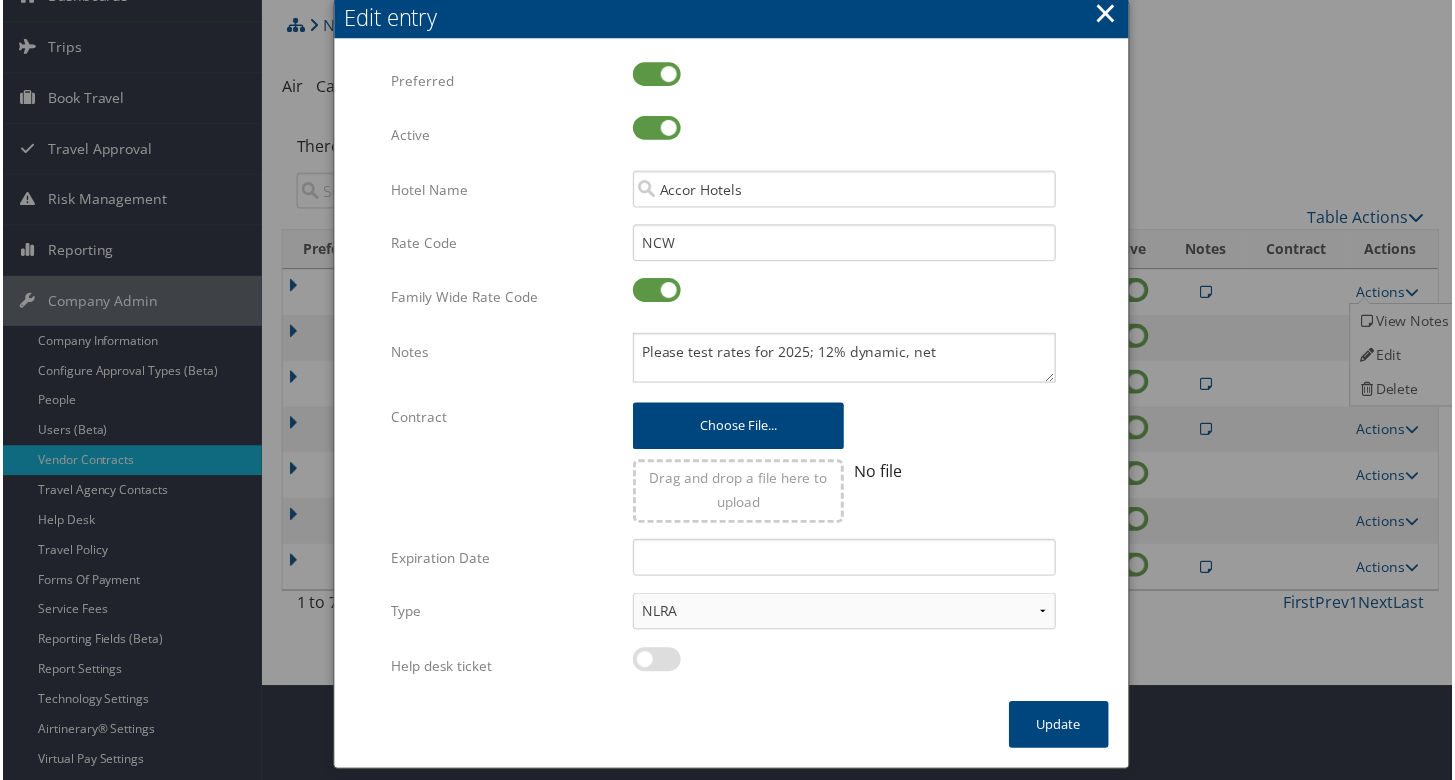 click at bounding box center [657, 291] 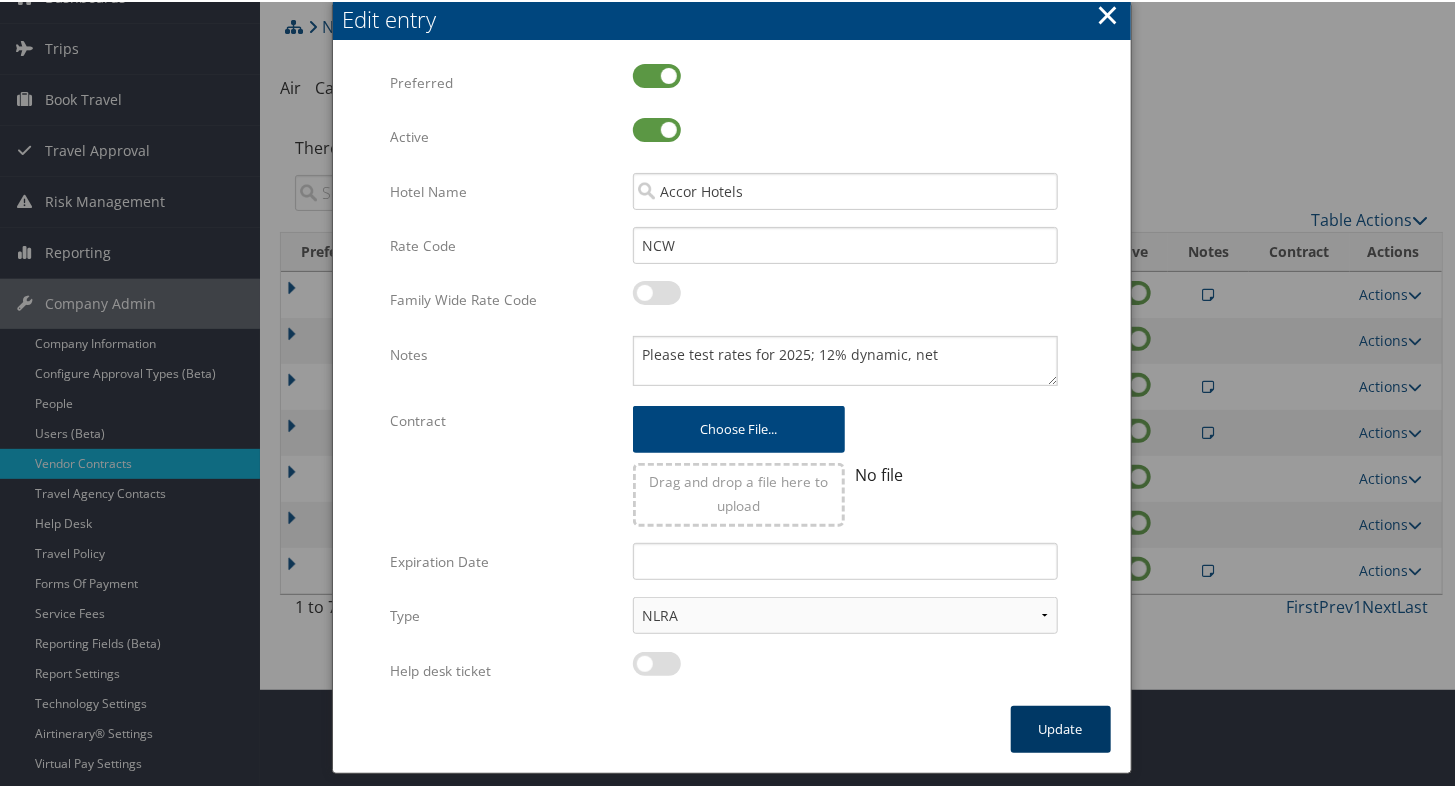click on "Update" at bounding box center [1061, 727] 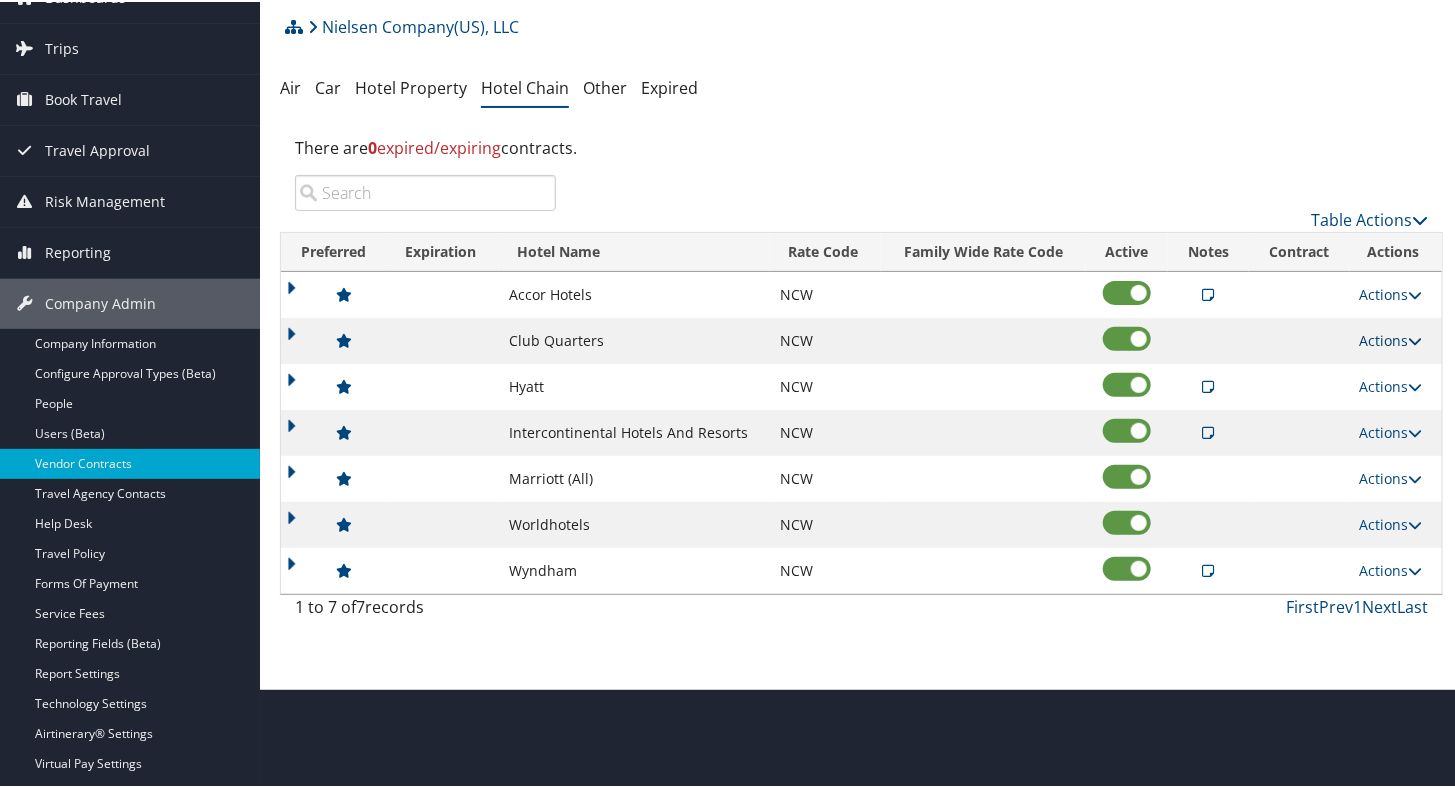 click on "Actions" at bounding box center (1391, 338) 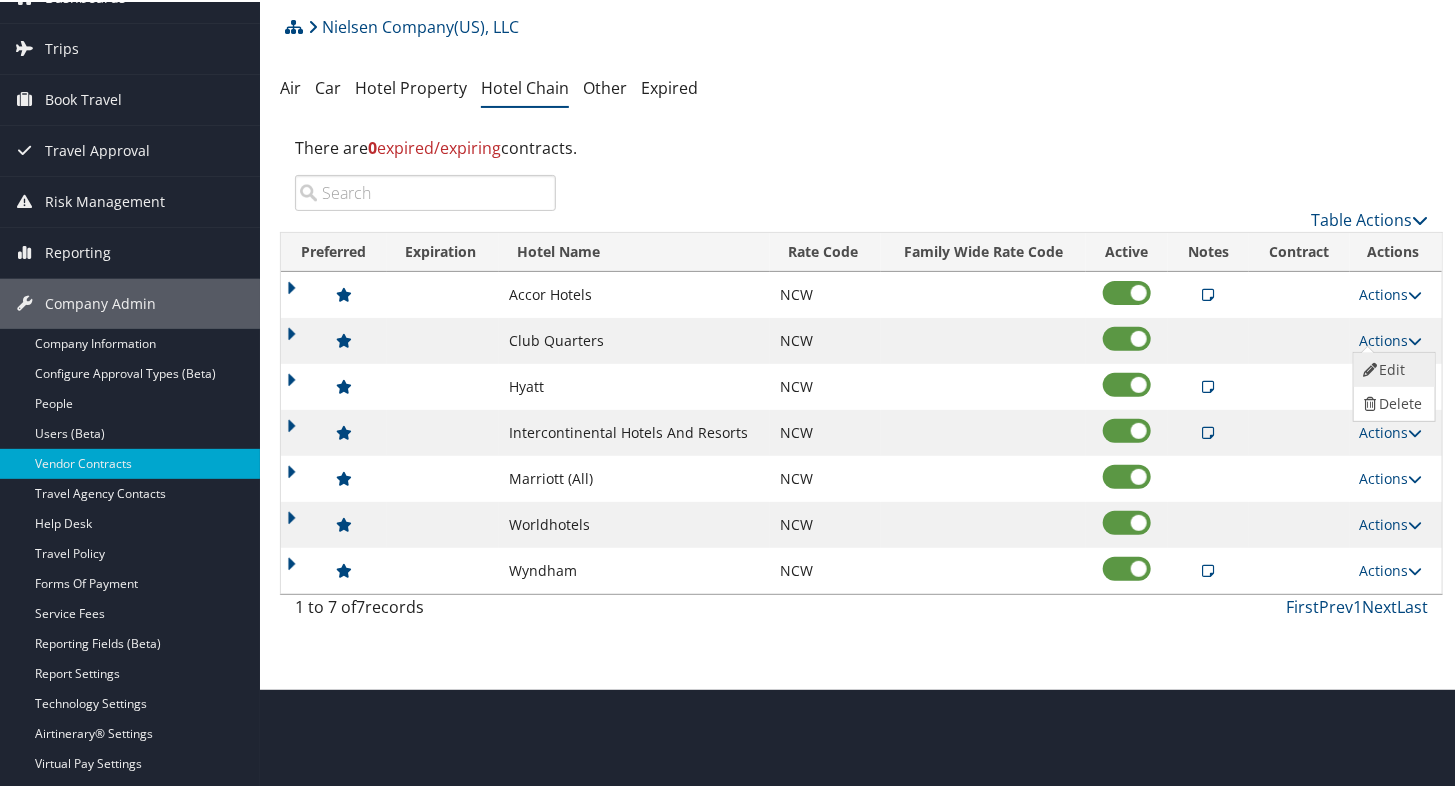 click on "Edit" at bounding box center (1392, 368) 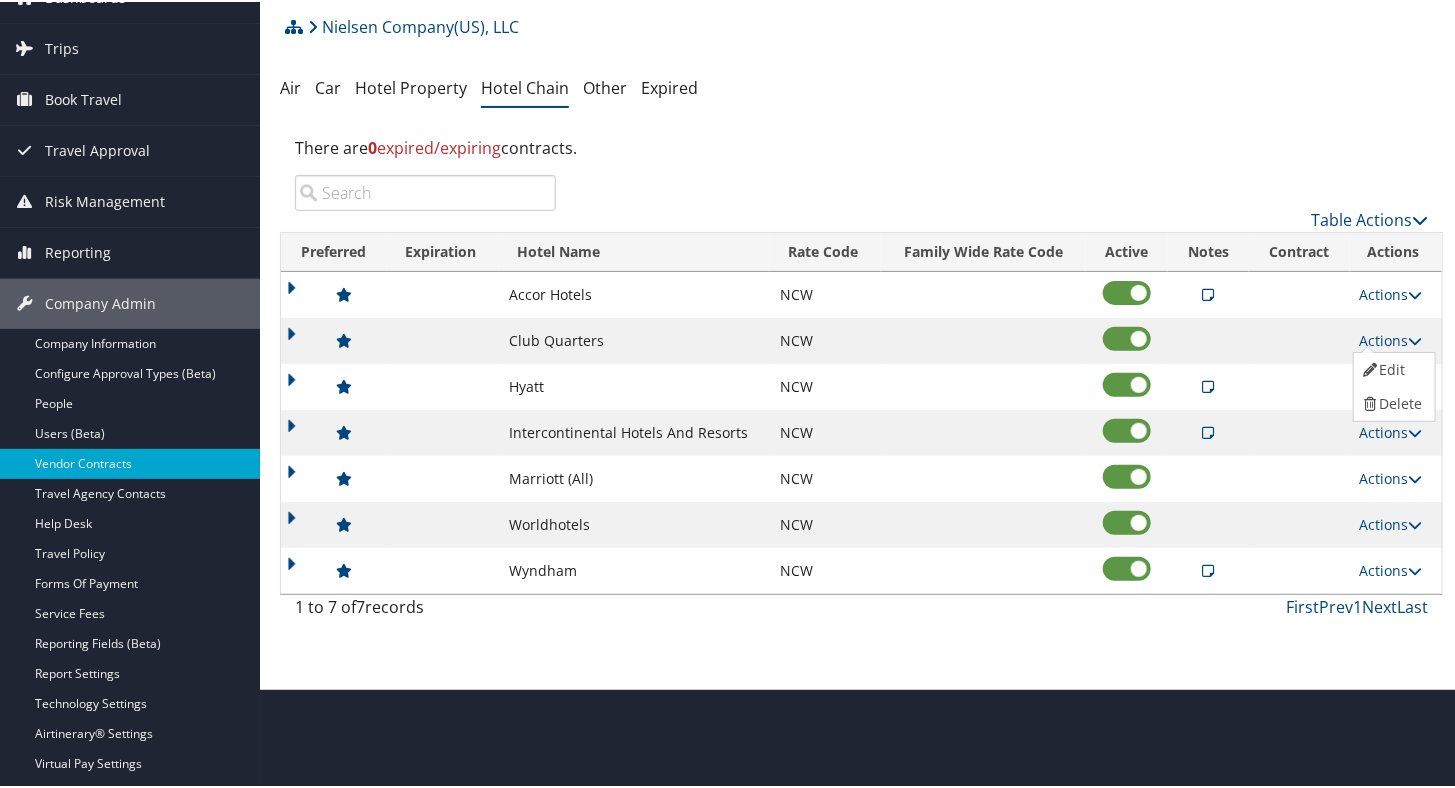 select on "NLRA" 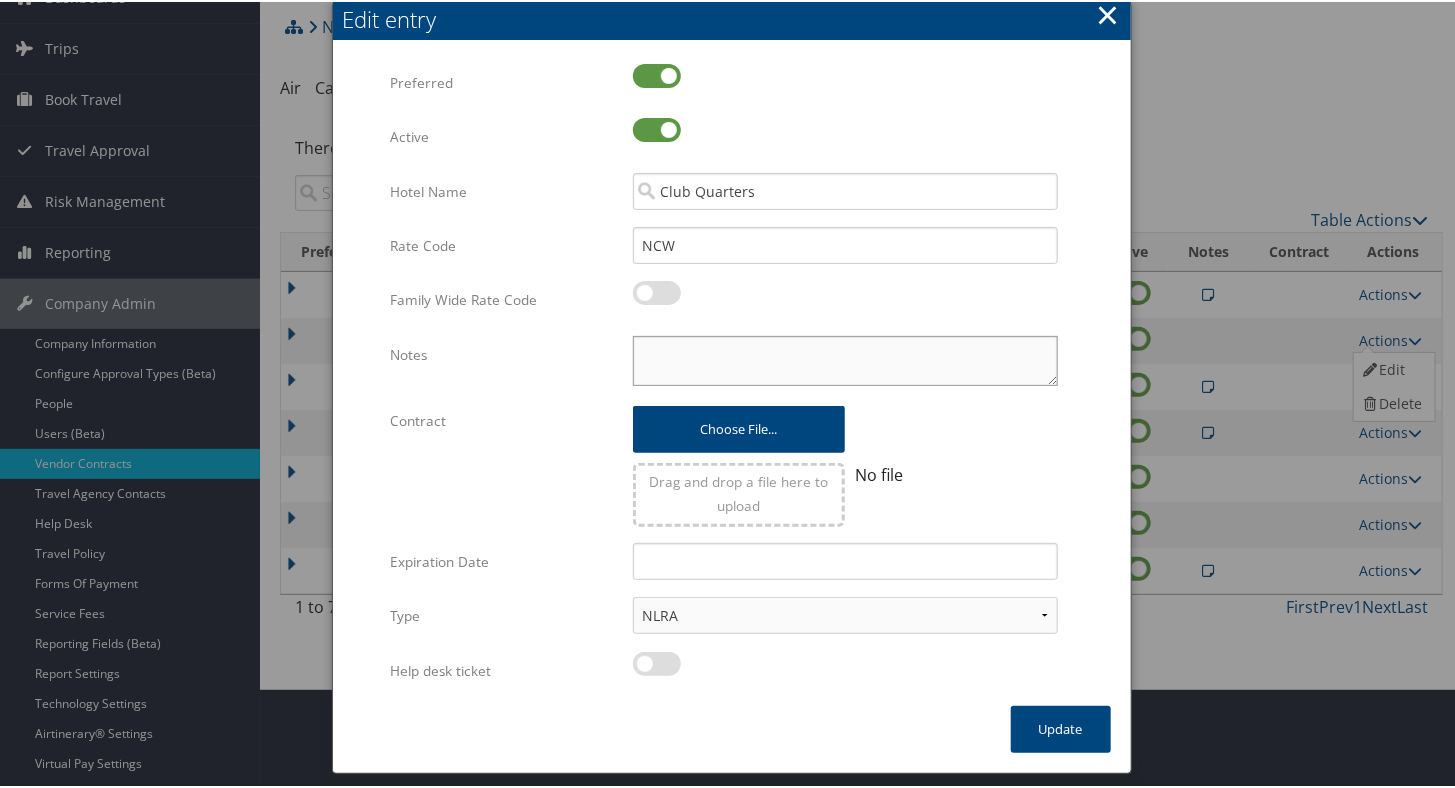 click on "Notes" at bounding box center (845, 359) 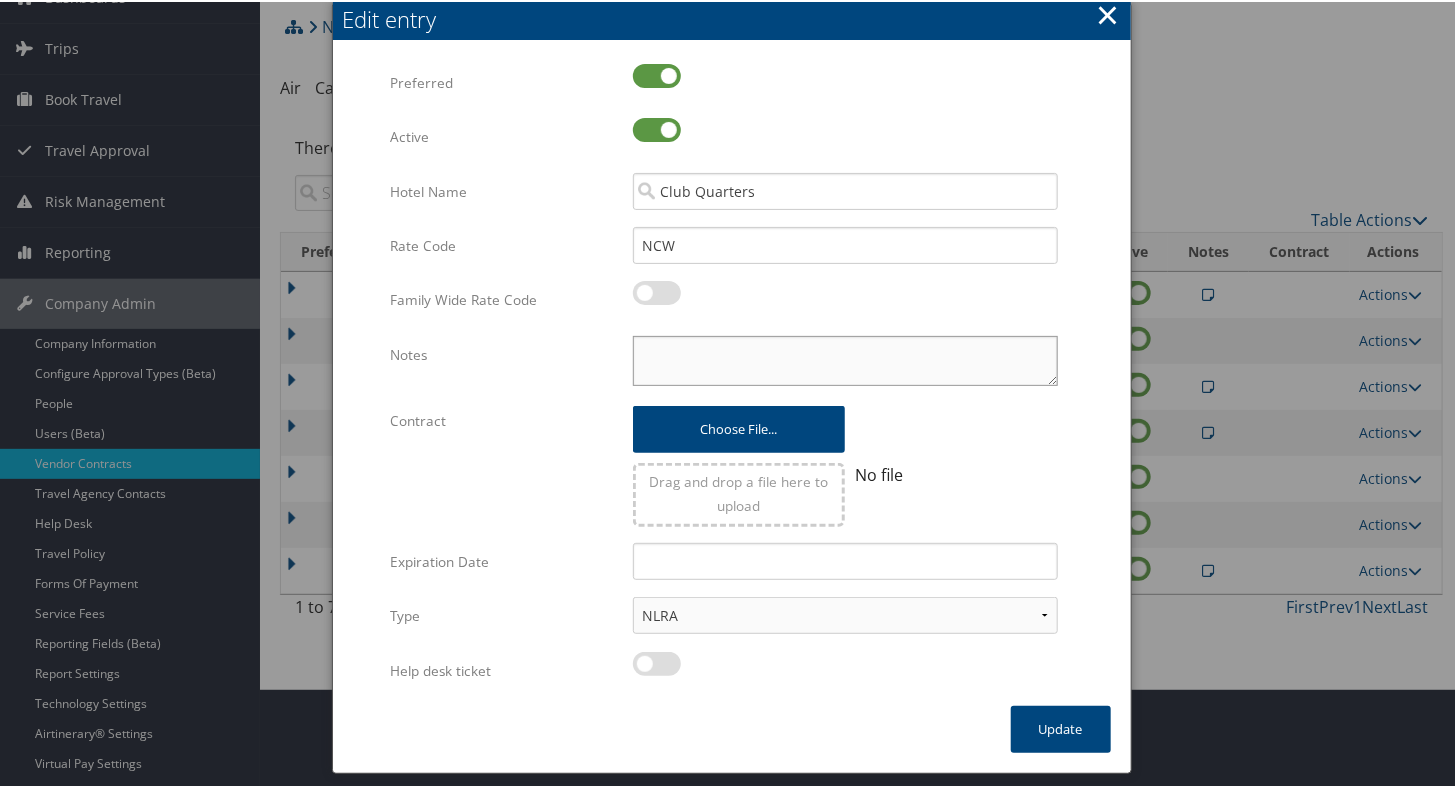 paste on "Please test rates for 2025; 12% dynamic, net" 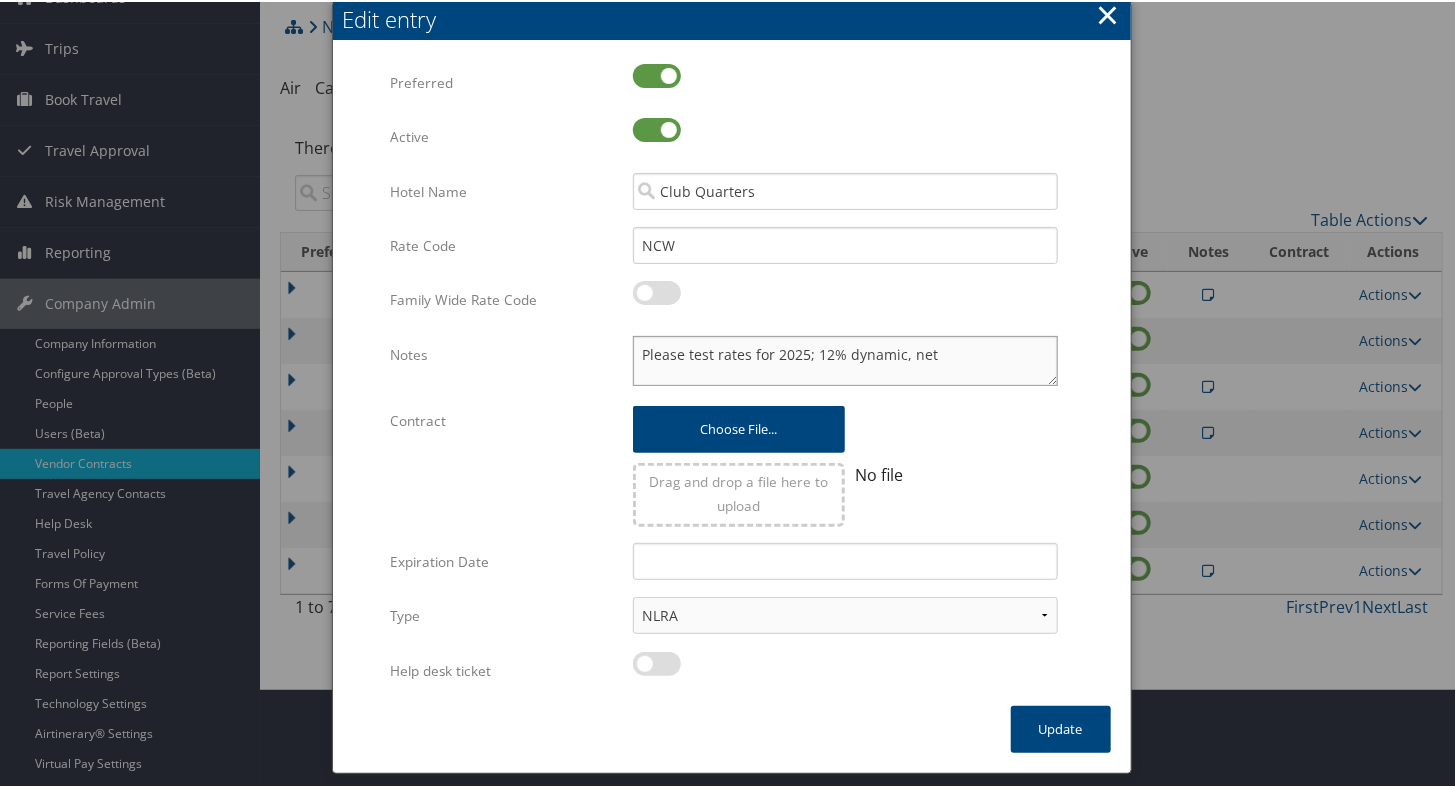type on "Please test rates for 2025; 12% dynamic, net" 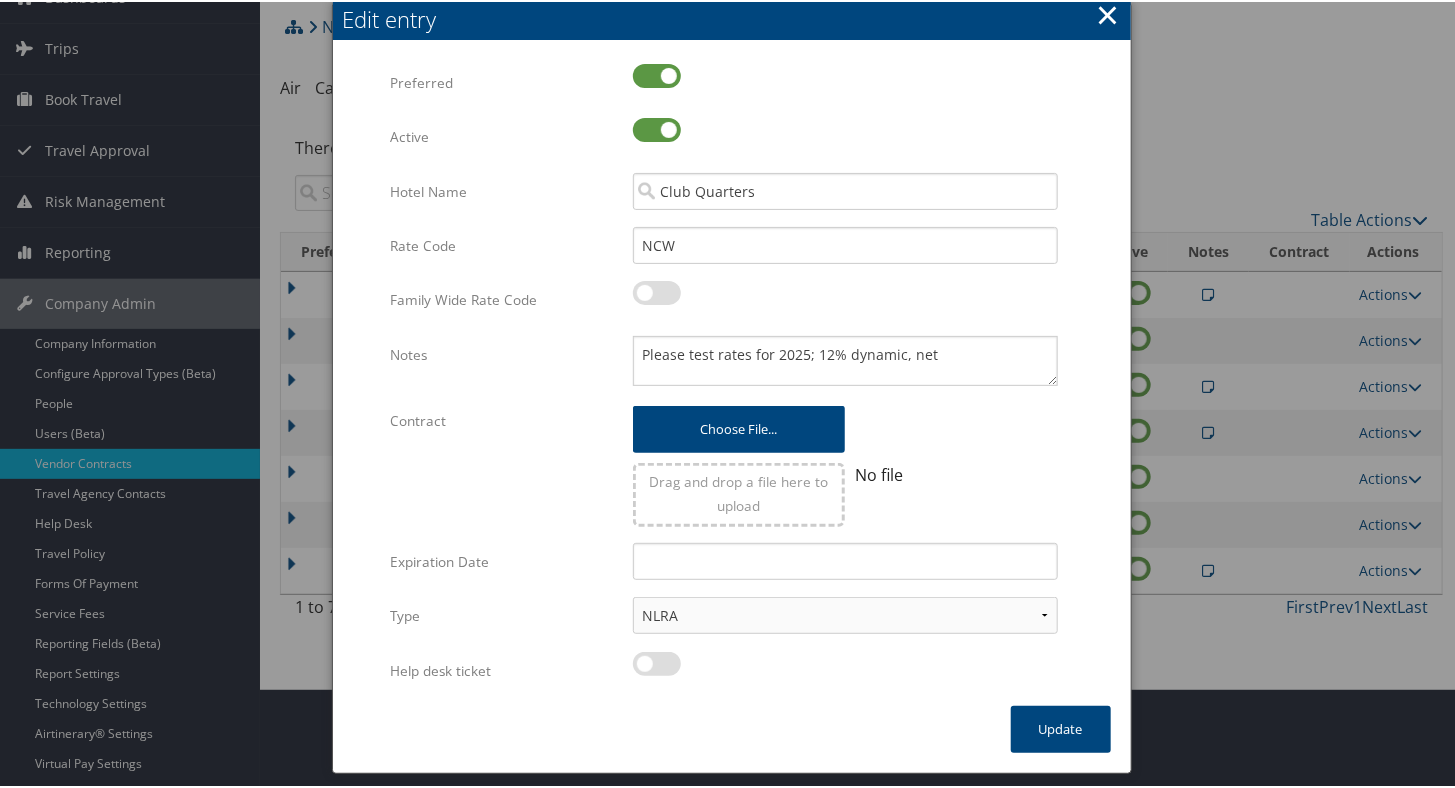 drag, startPoint x: 650, startPoint y: 661, endPoint x: 681, endPoint y: 638, distance: 38.600517 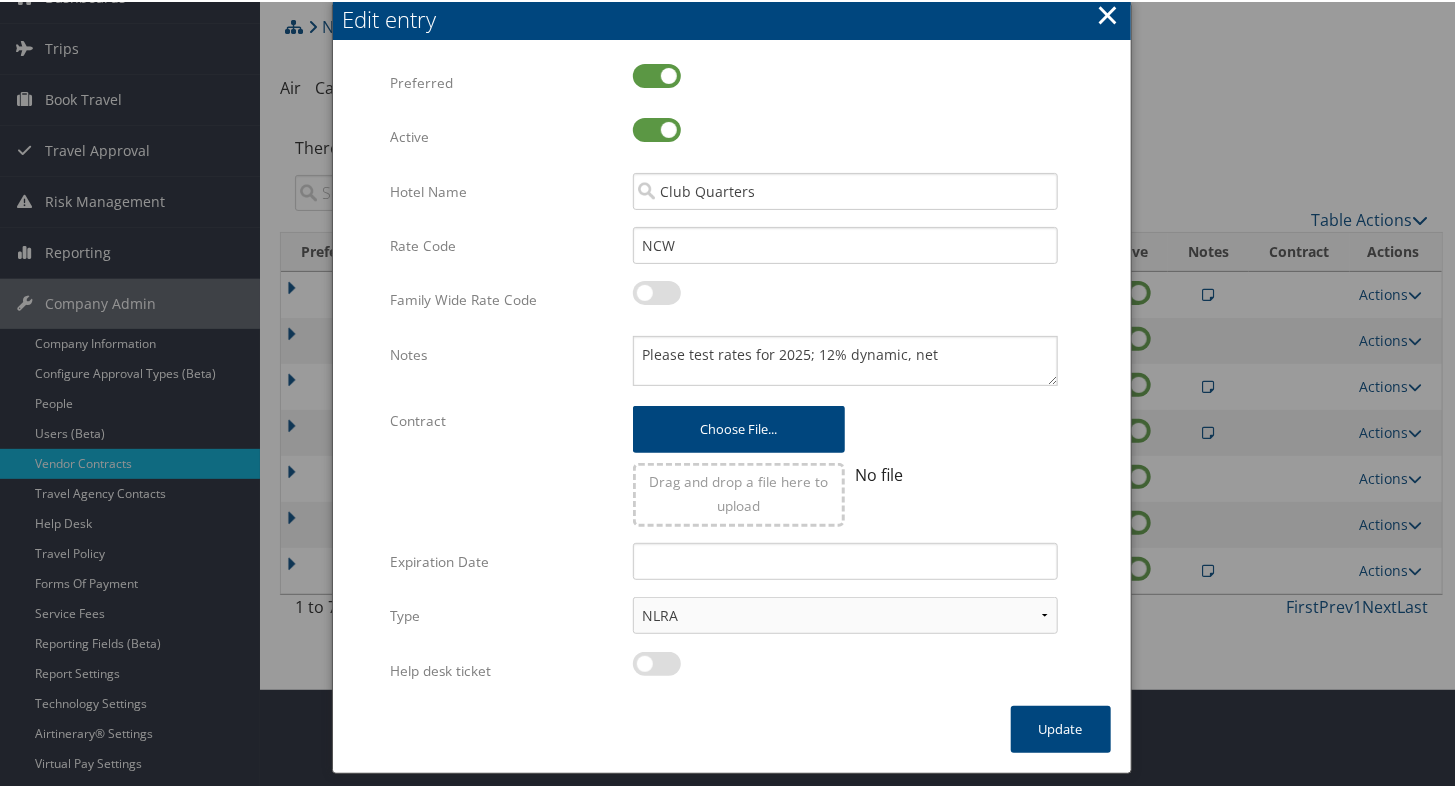 click at bounding box center (657, 662) 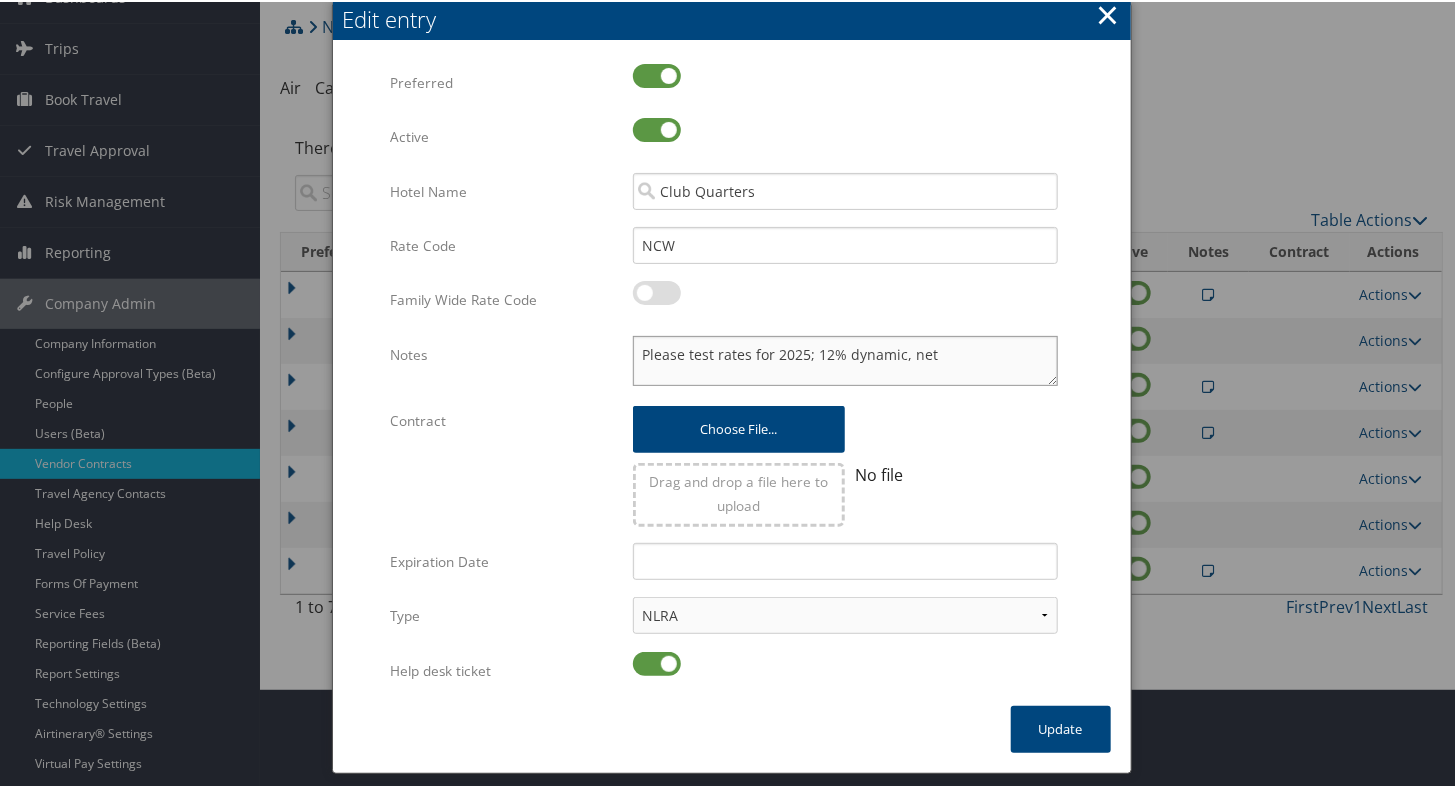click on "Please test rates for 2025; 12% dynamic, net" at bounding box center [845, 359] 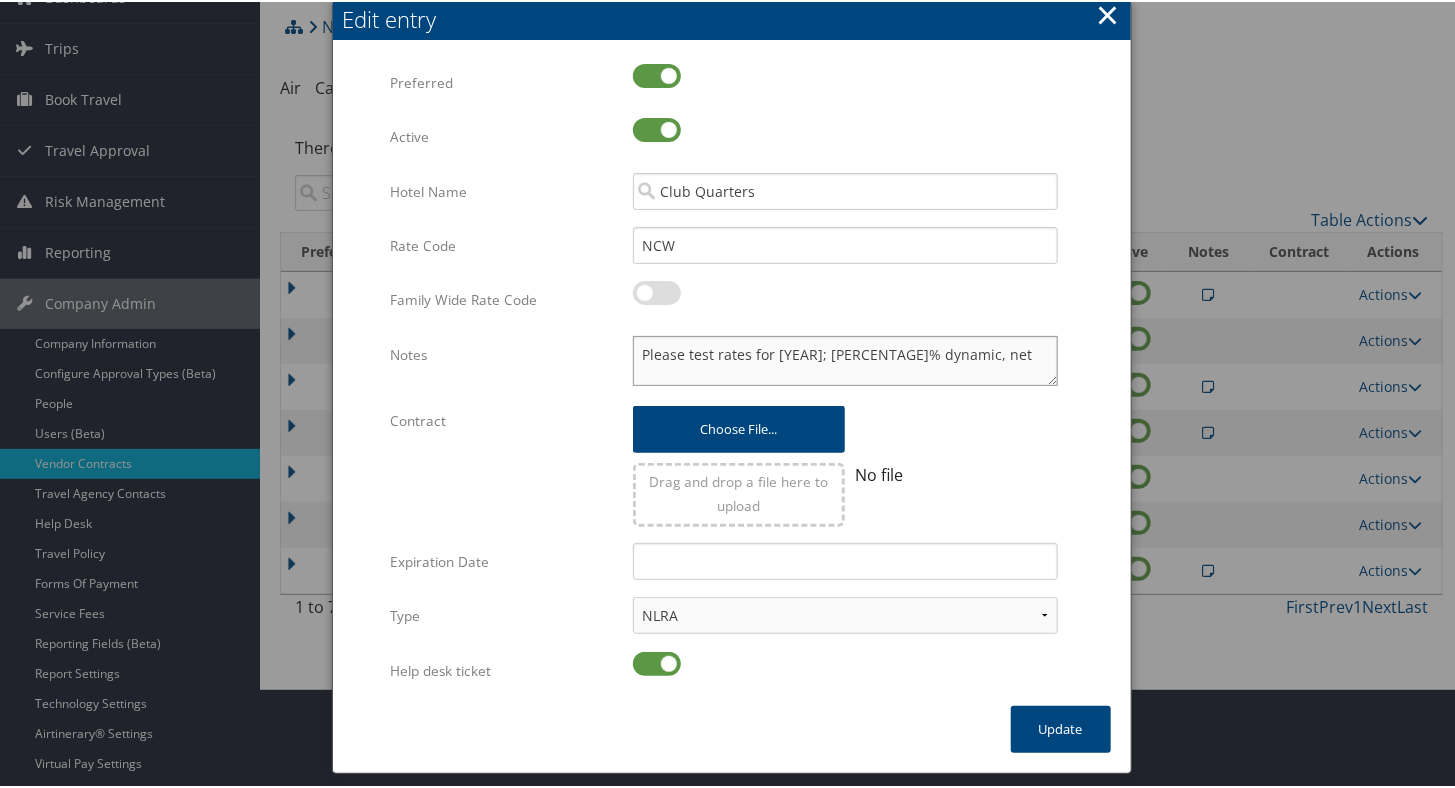 click on "Please test rates for [YEAR]; [PERCENTAGE]% dynamic, net" at bounding box center [845, 359] 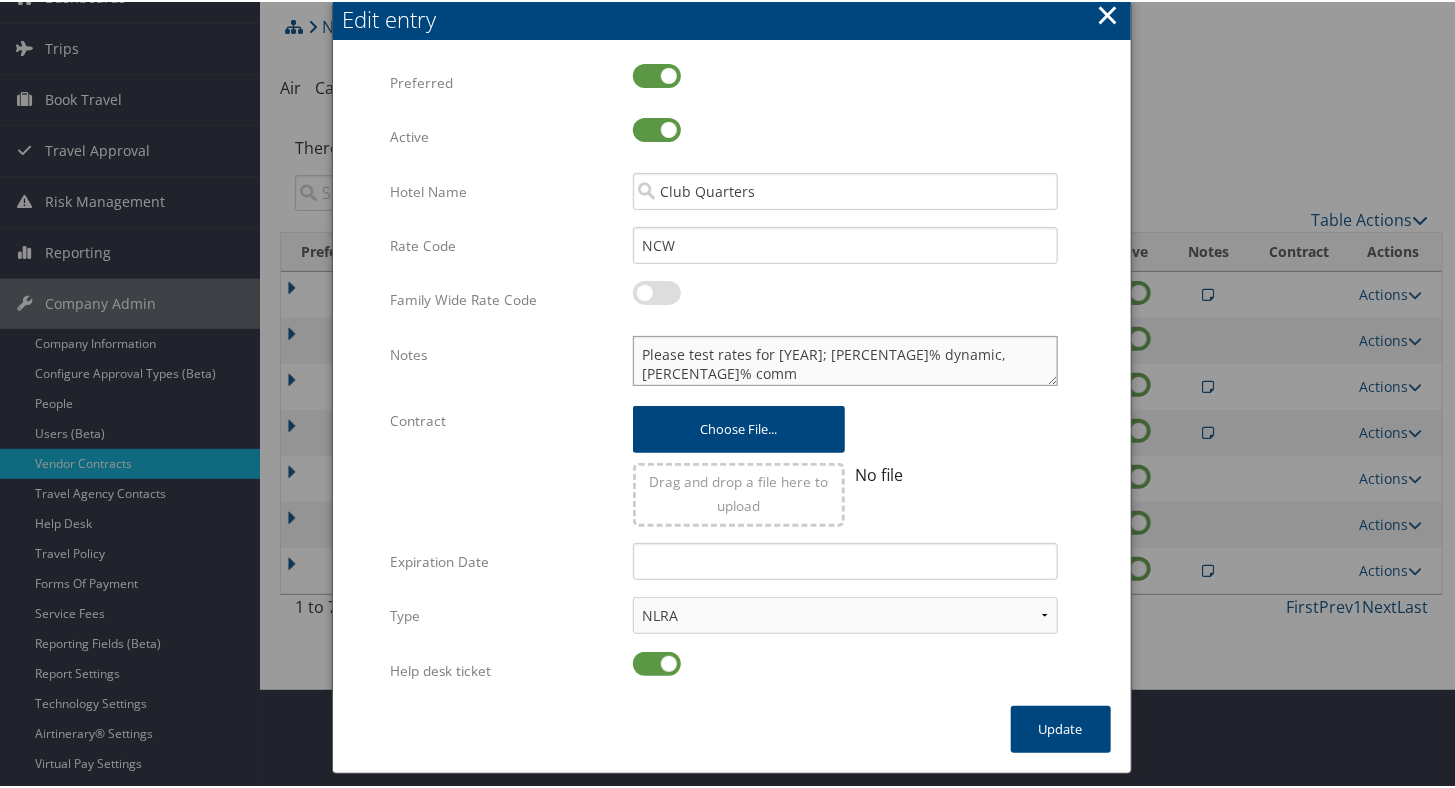 click on "Please test rates for [YEAR]; [PERCENTAGE]% dynamic, [PERCENTAGE]% comm" at bounding box center (845, 359) 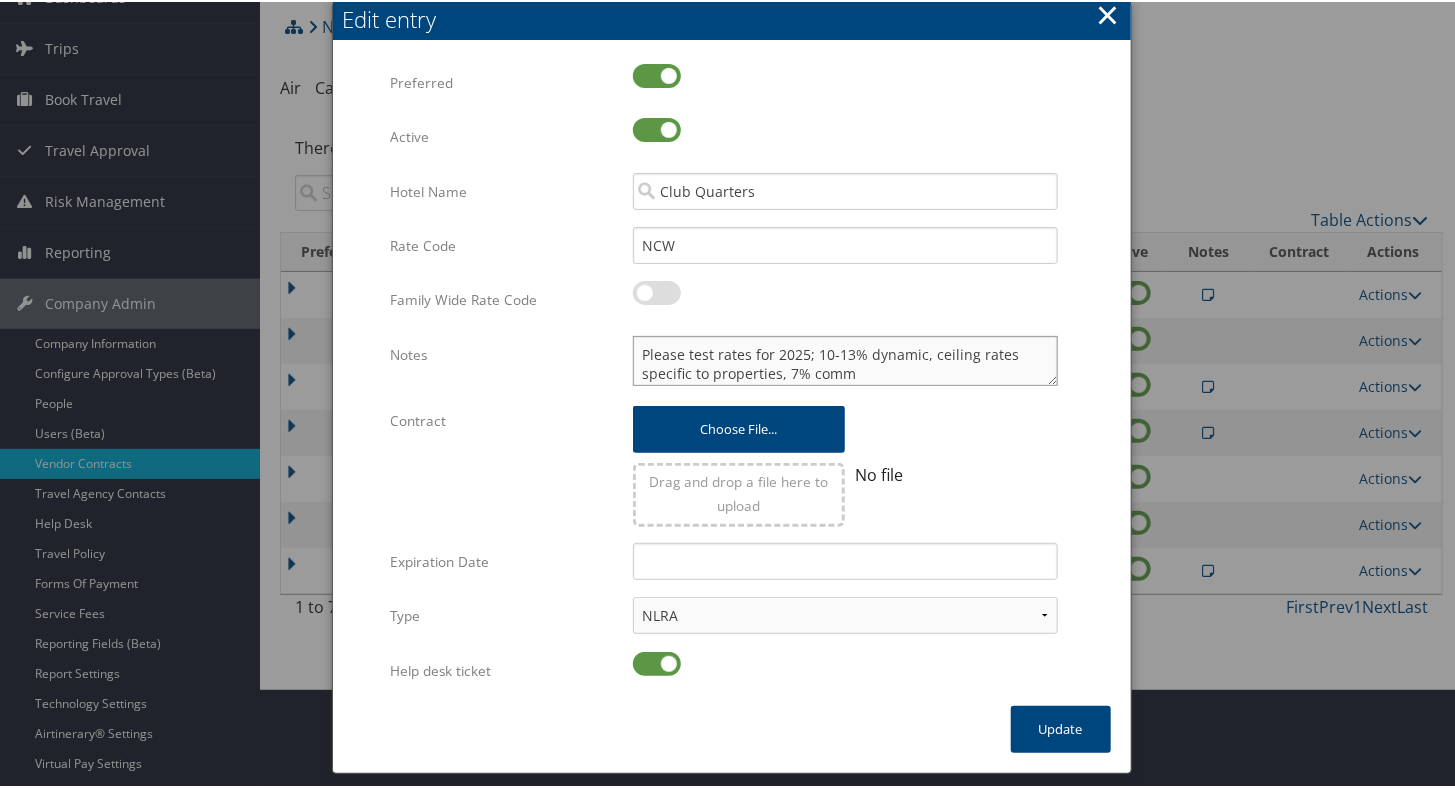 type on "Please test rates for 2025; 10-13% dynamic, ceiling rates specific to properties, 7% comm" 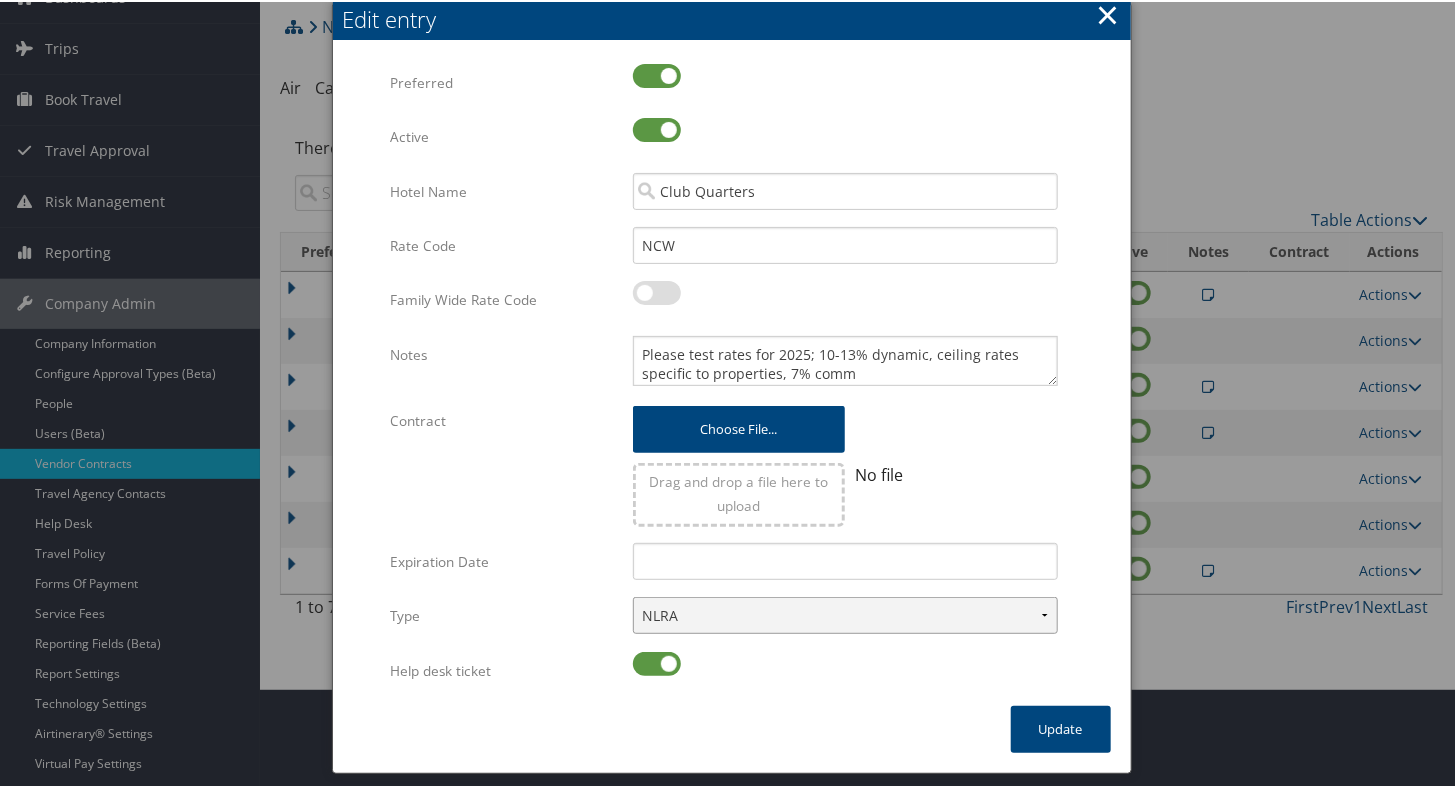 click on "LRA NLRA" at bounding box center [845, 613] 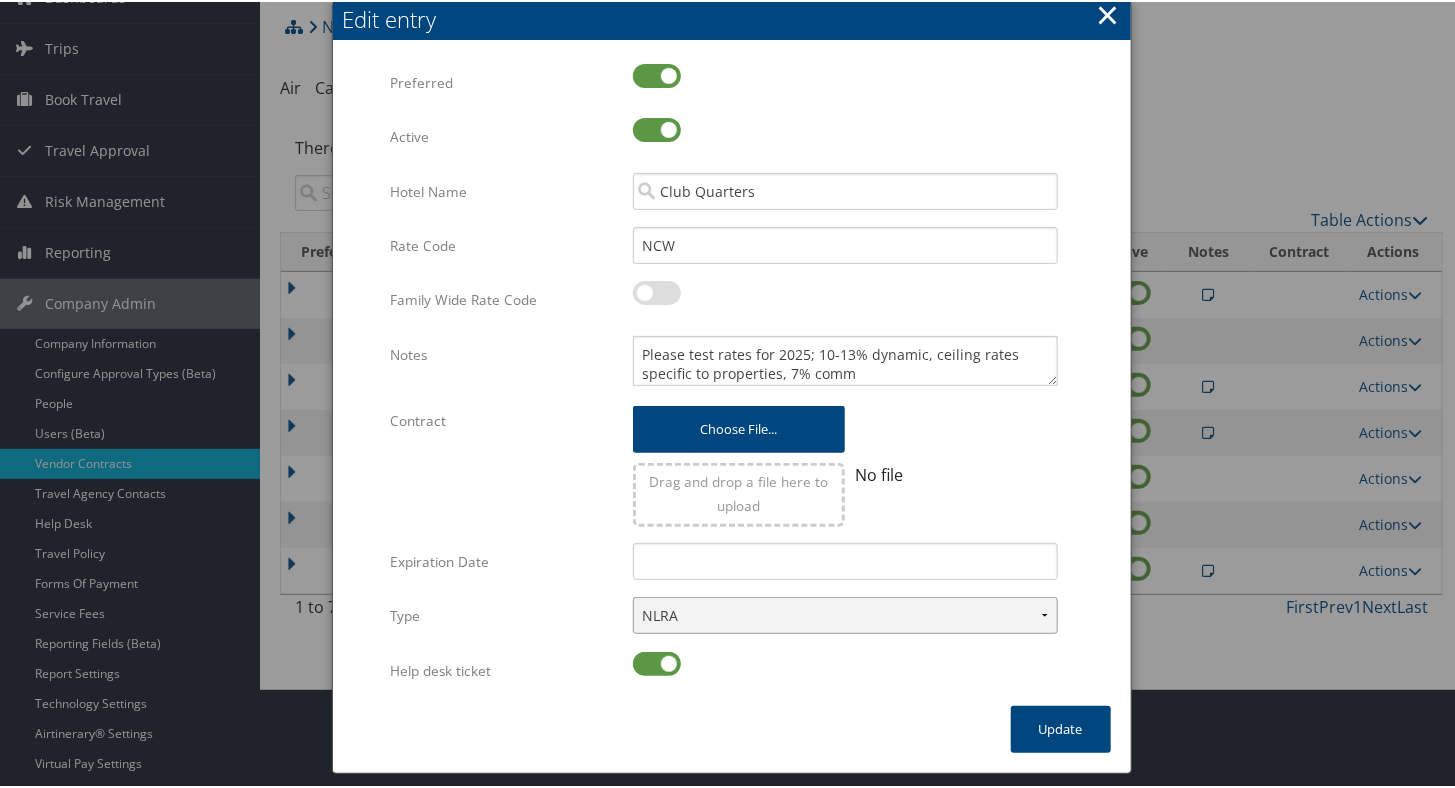 select on "LRA" 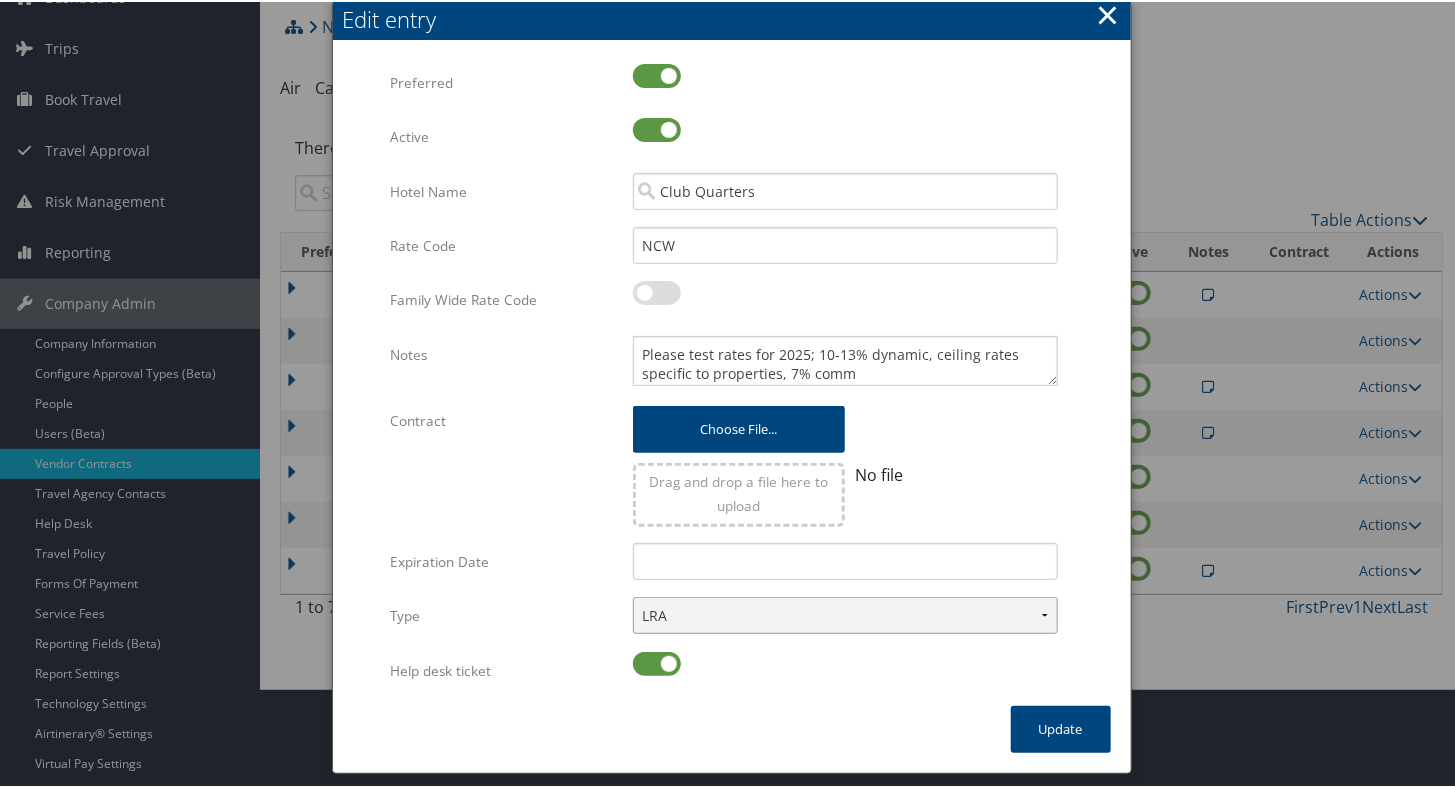 click on "LRA NLRA" at bounding box center [845, 613] 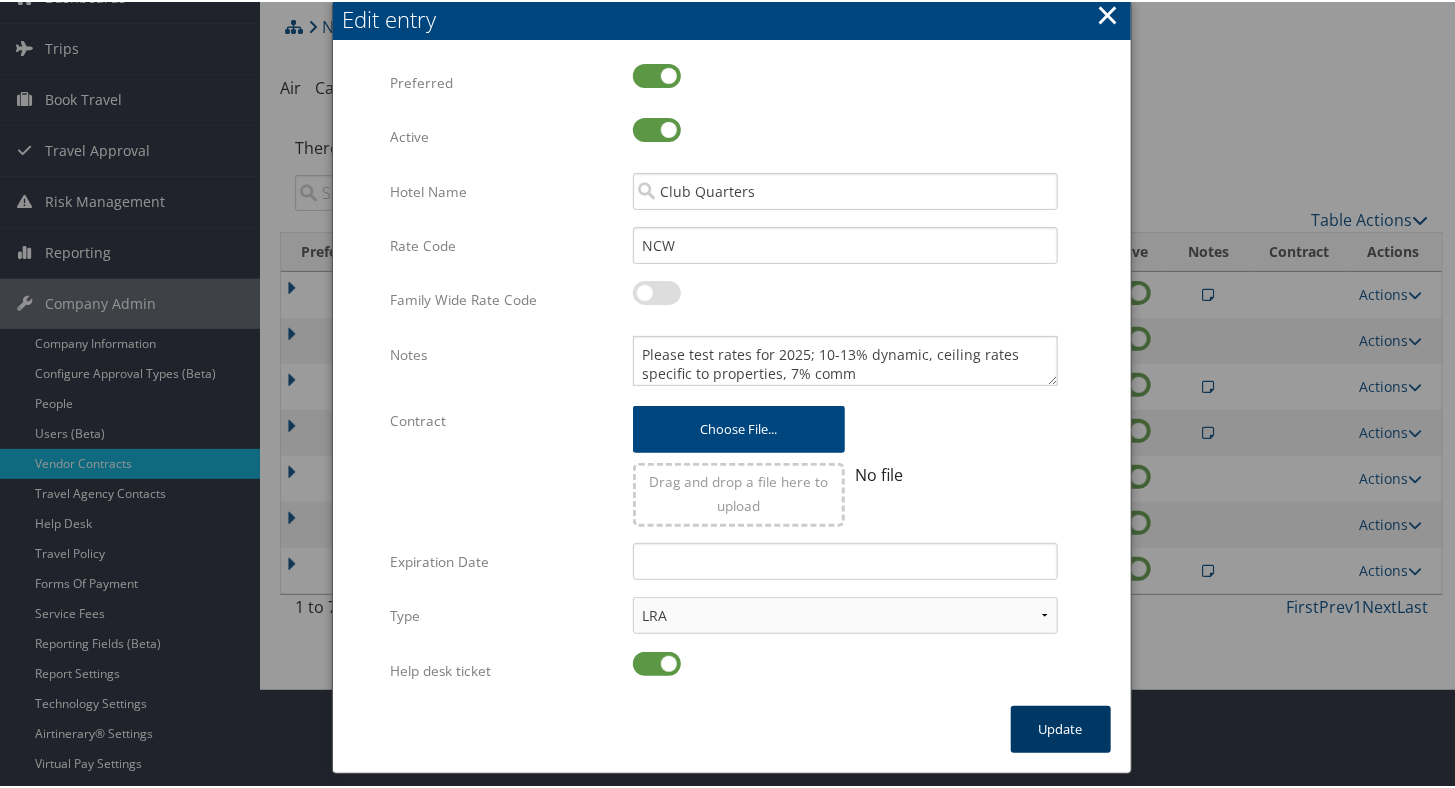 click on "Update" at bounding box center [1061, 727] 